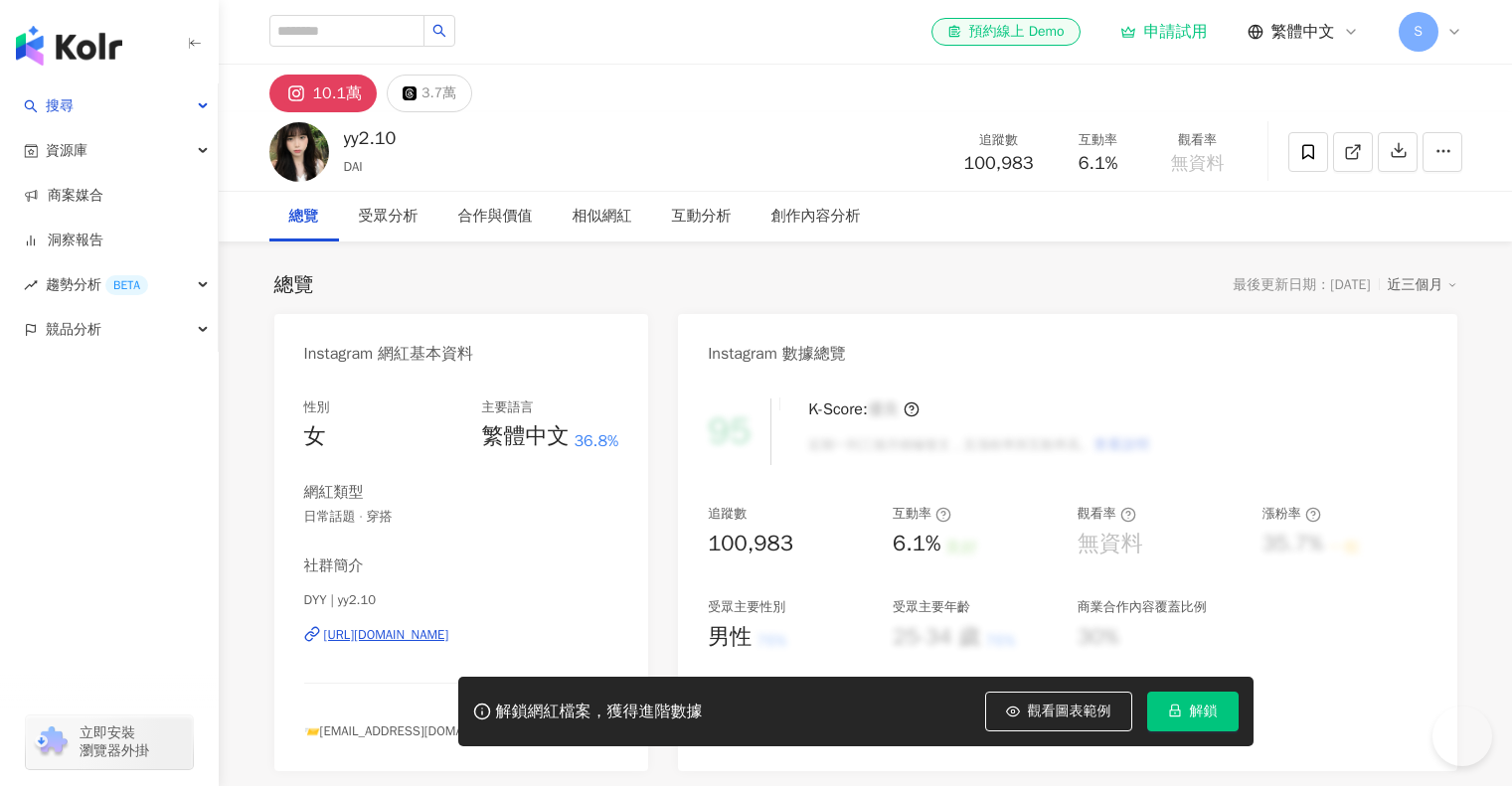 scroll, scrollTop: 0, scrollLeft: 0, axis: both 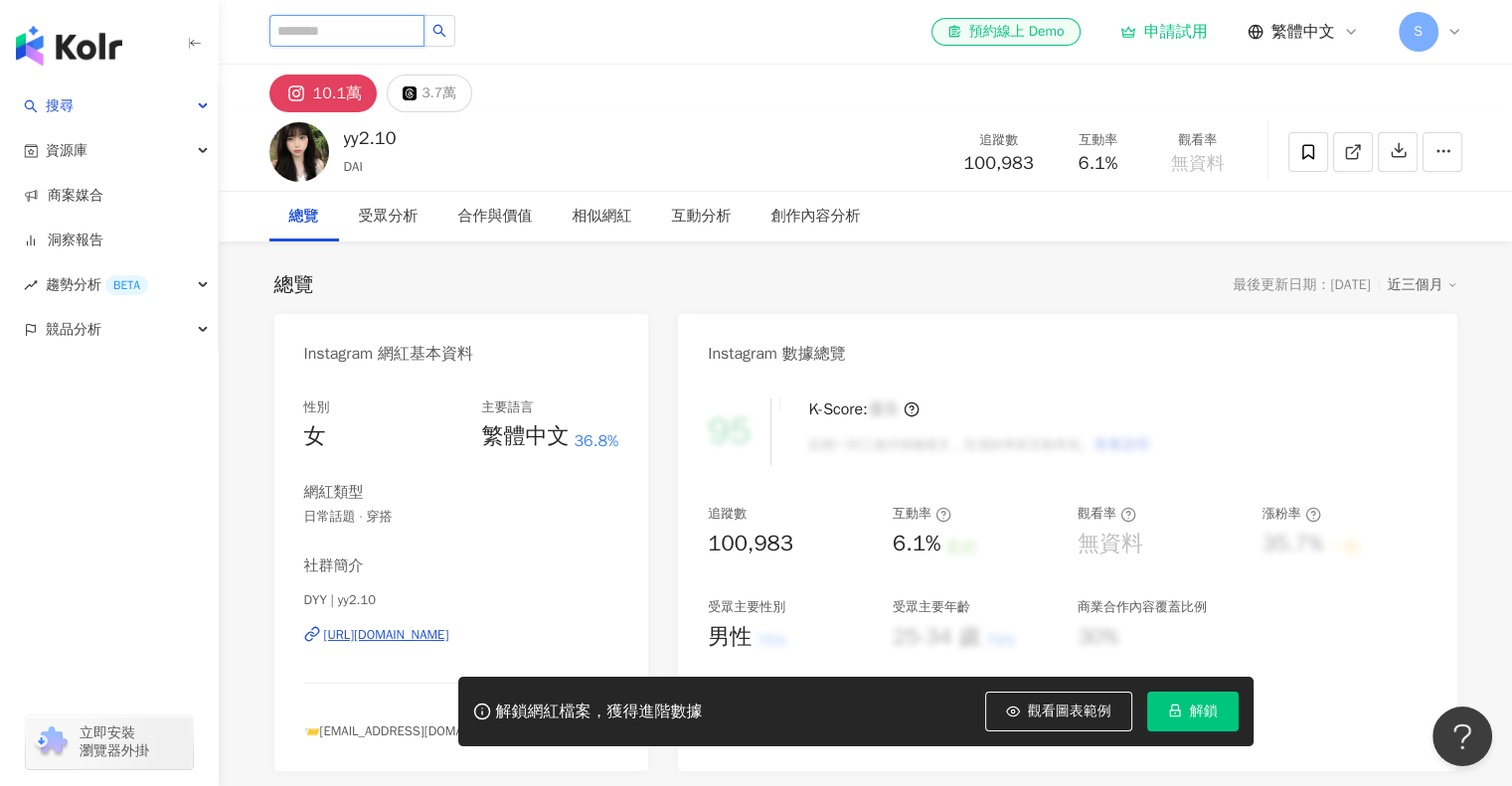 click at bounding box center (347, 31) 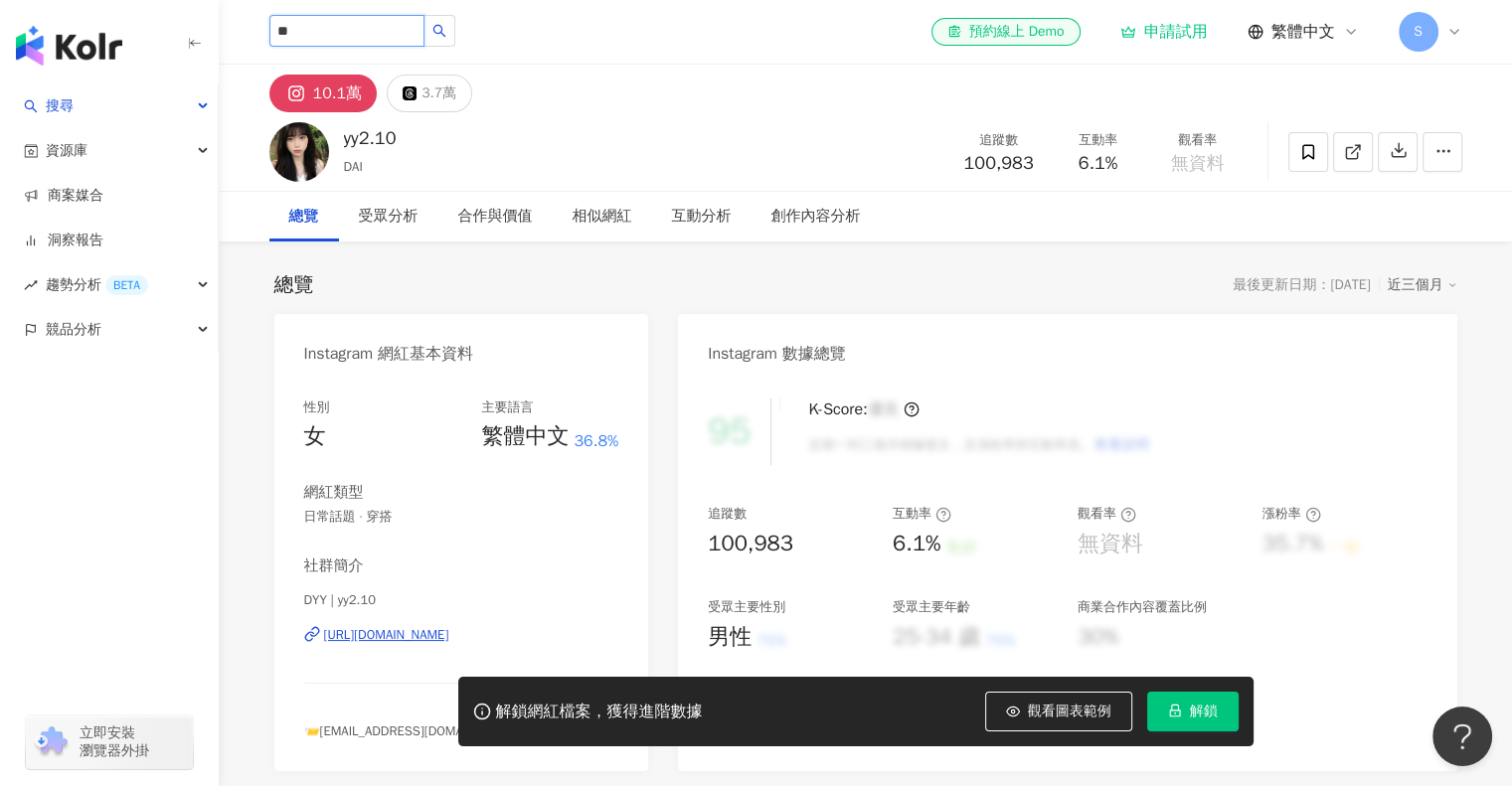 type on "*" 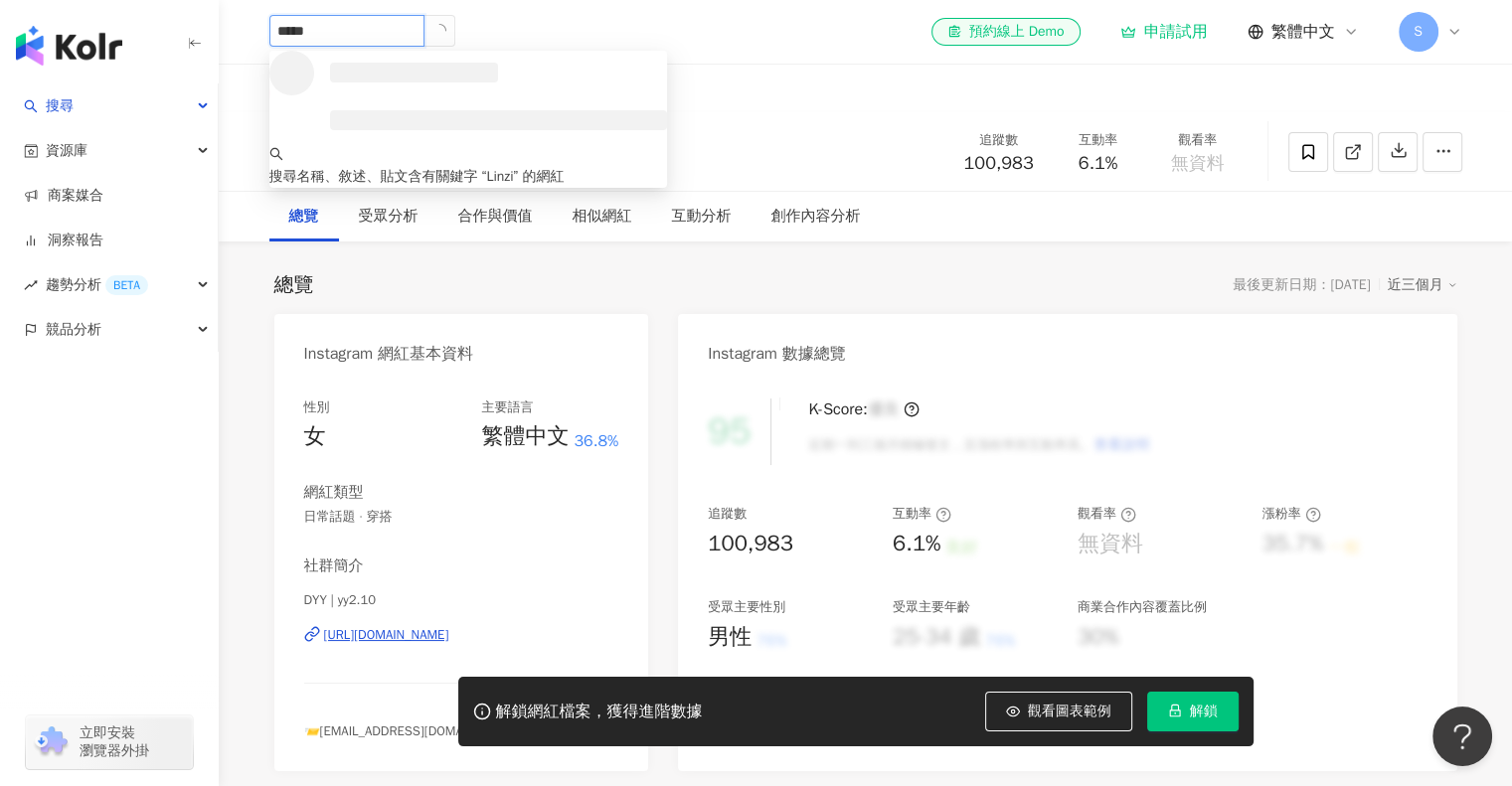 type on "******" 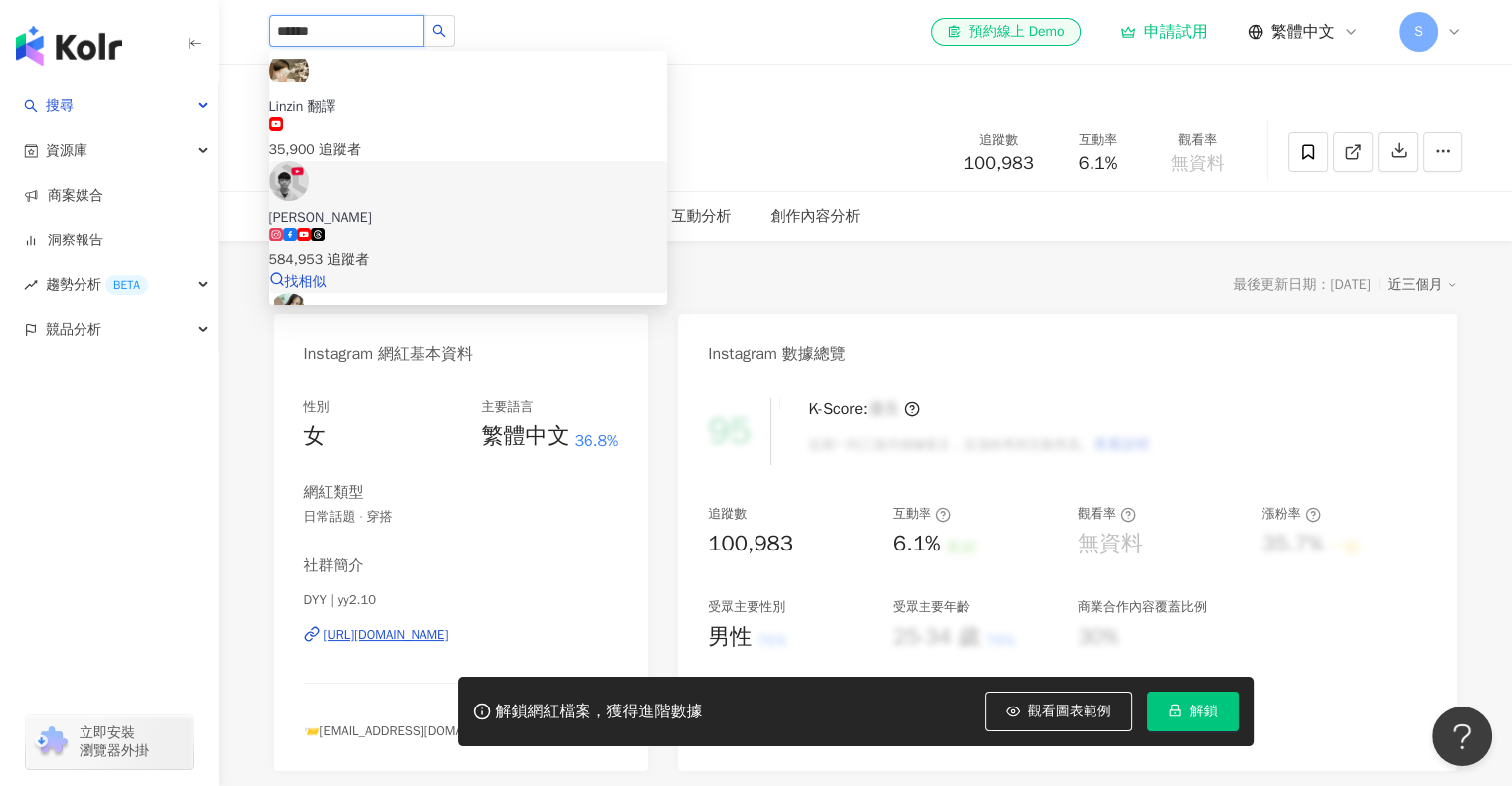 click on "[PERSON_NAME]" at bounding box center (468, 218) 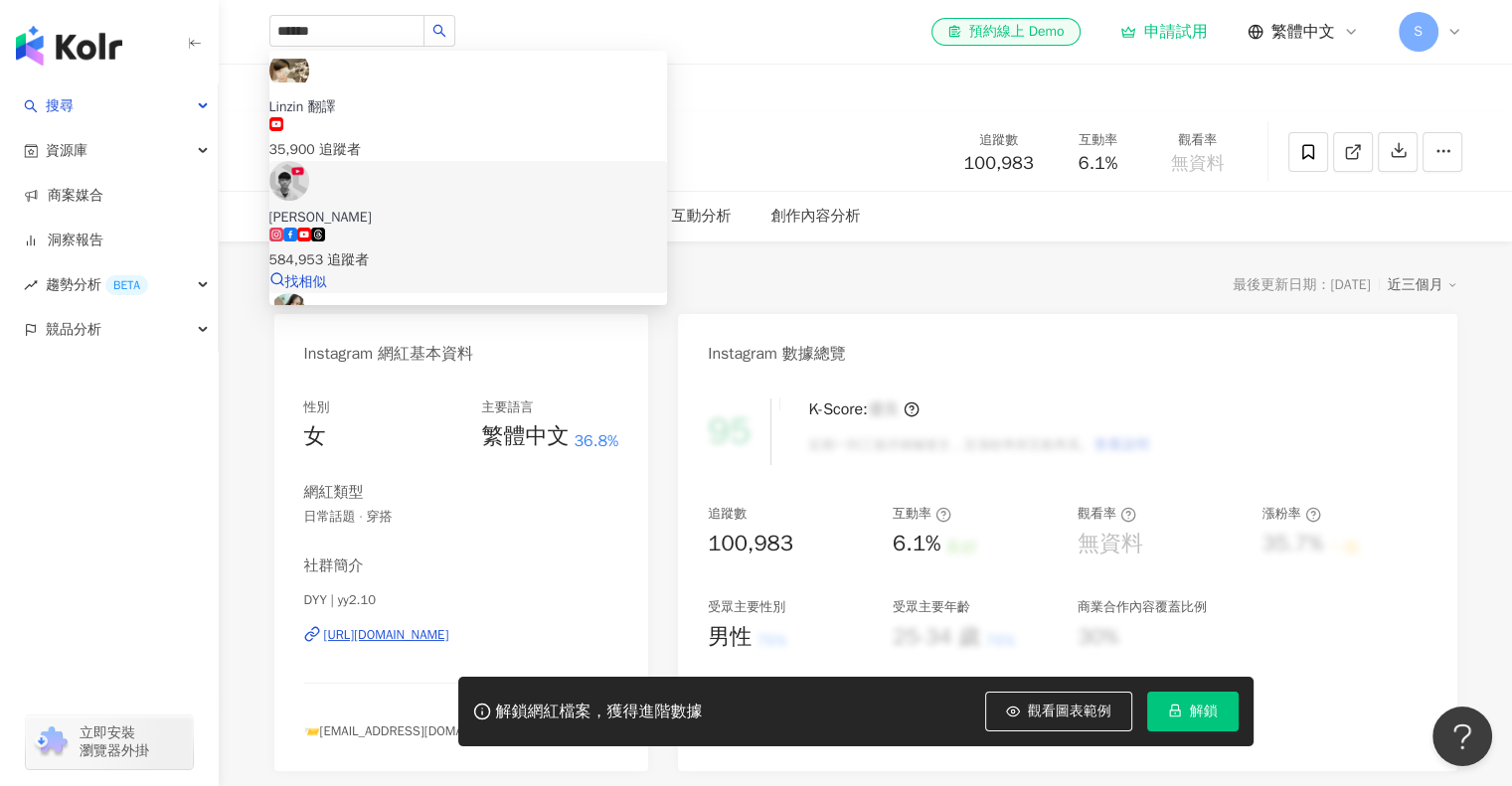 type 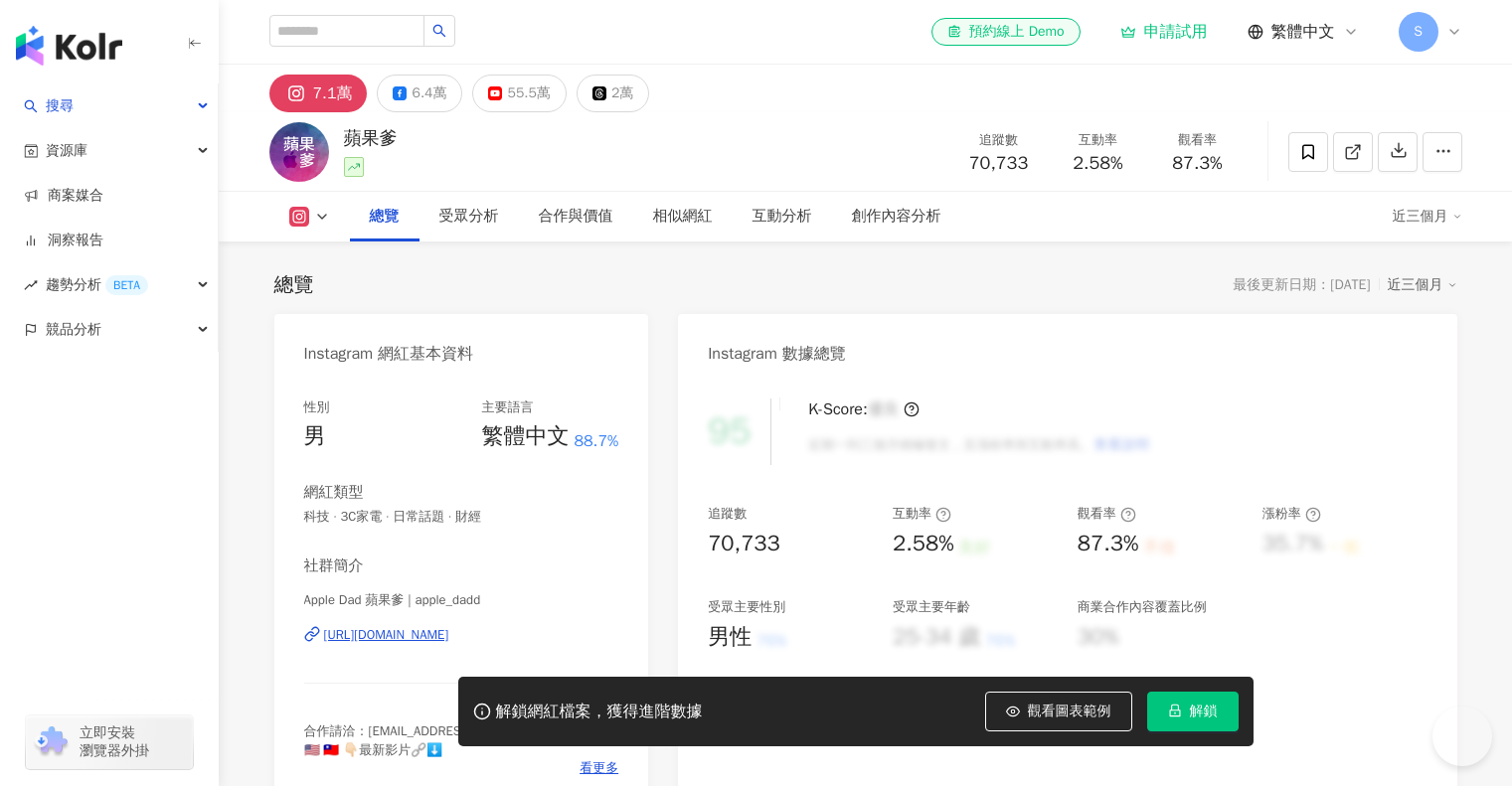 scroll, scrollTop: 1469, scrollLeft: 0, axis: vertical 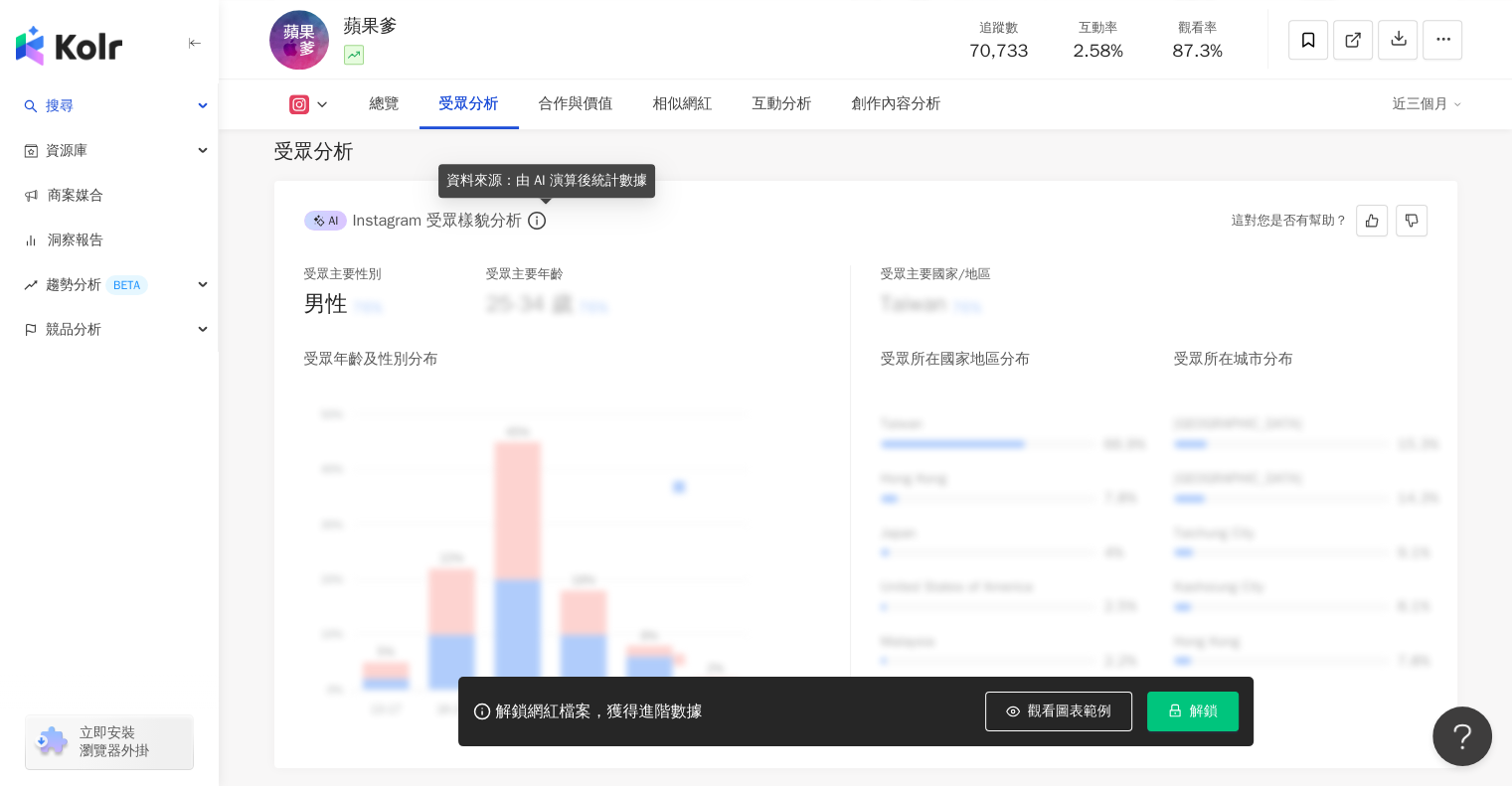 click 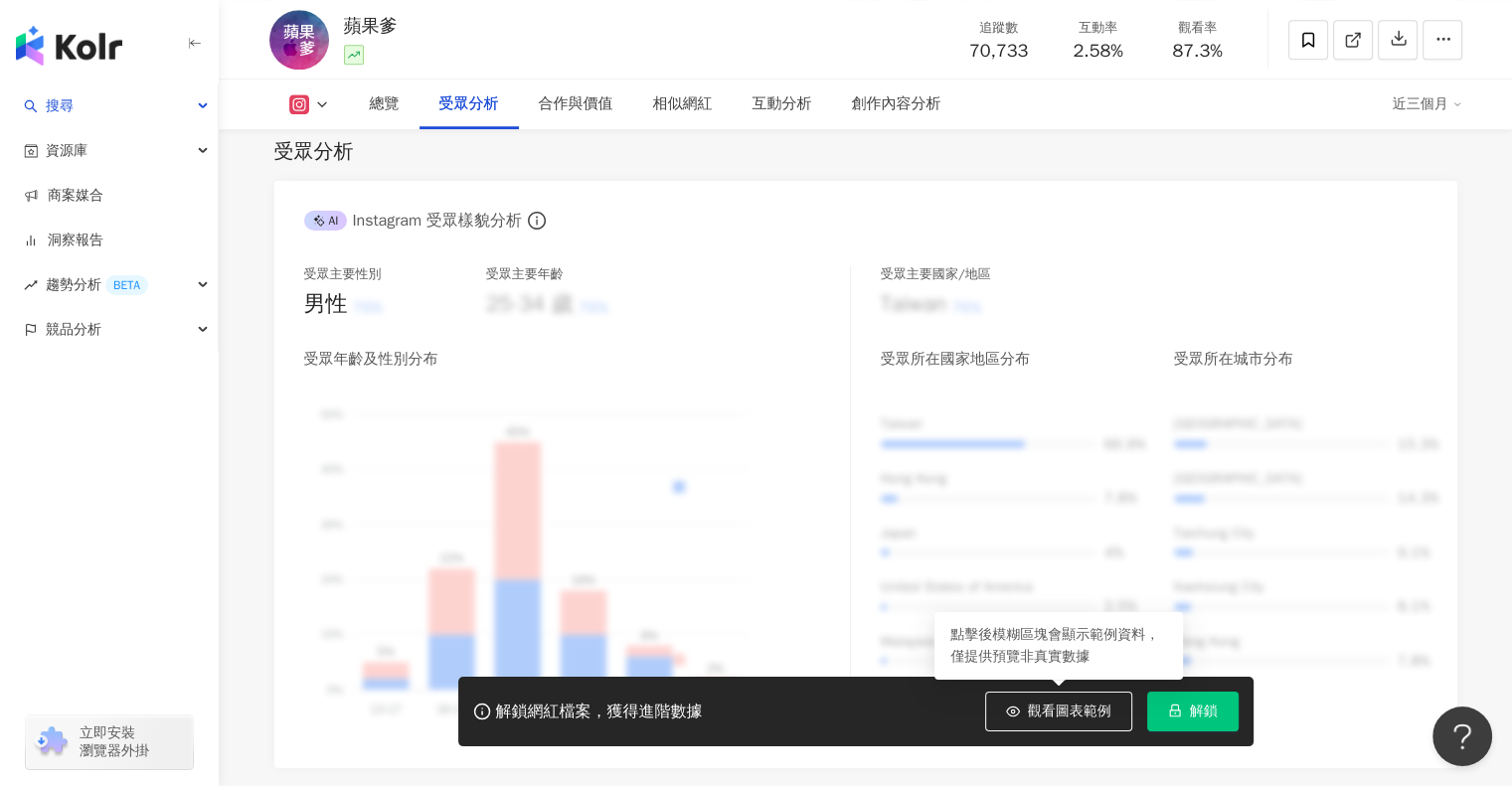 drag, startPoint x: 1072, startPoint y: 715, endPoint x: 1050, endPoint y: 618, distance: 99.46356 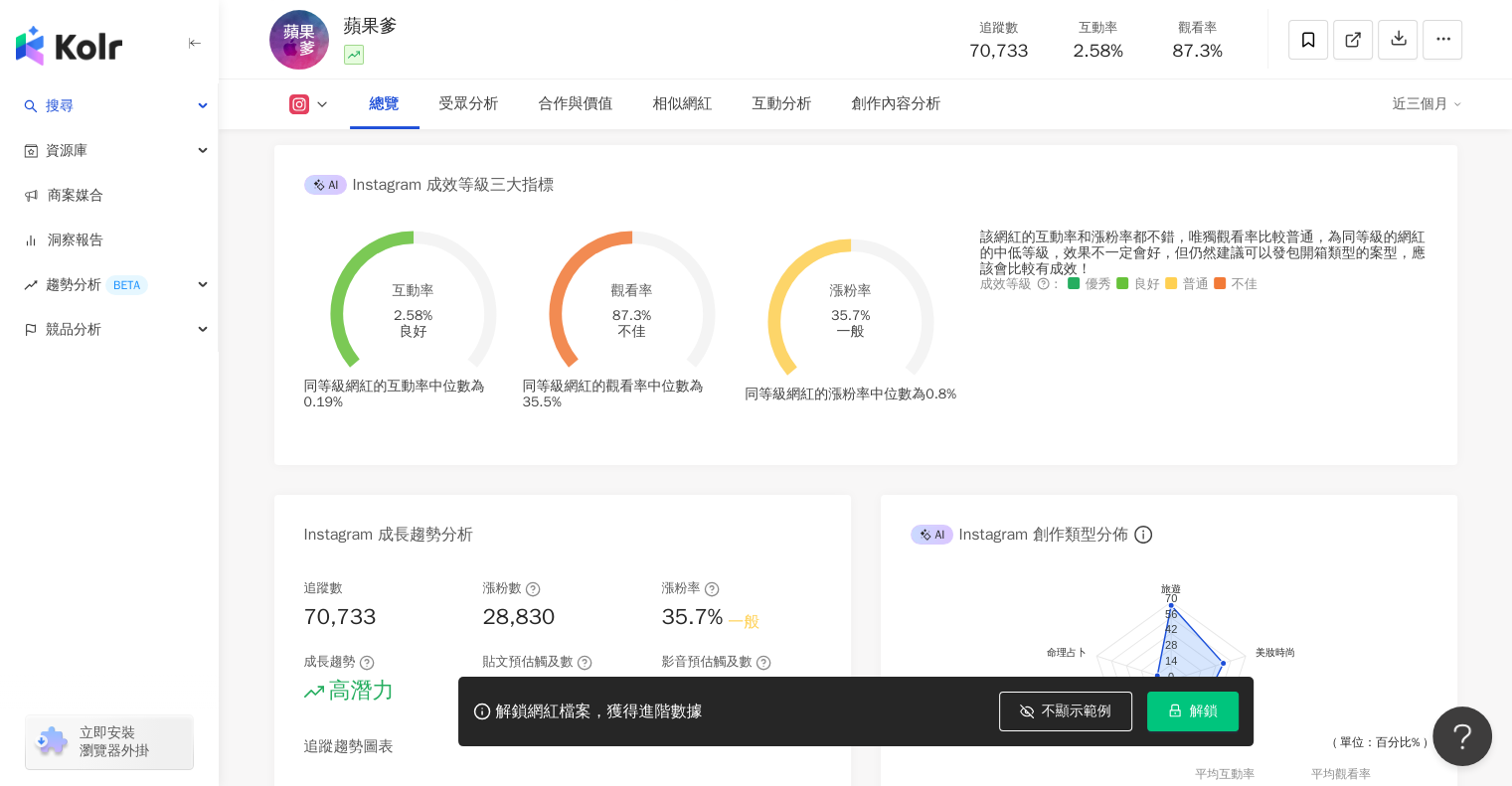 scroll, scrollTop: 574, scrollLeft: 0, axis: vertical 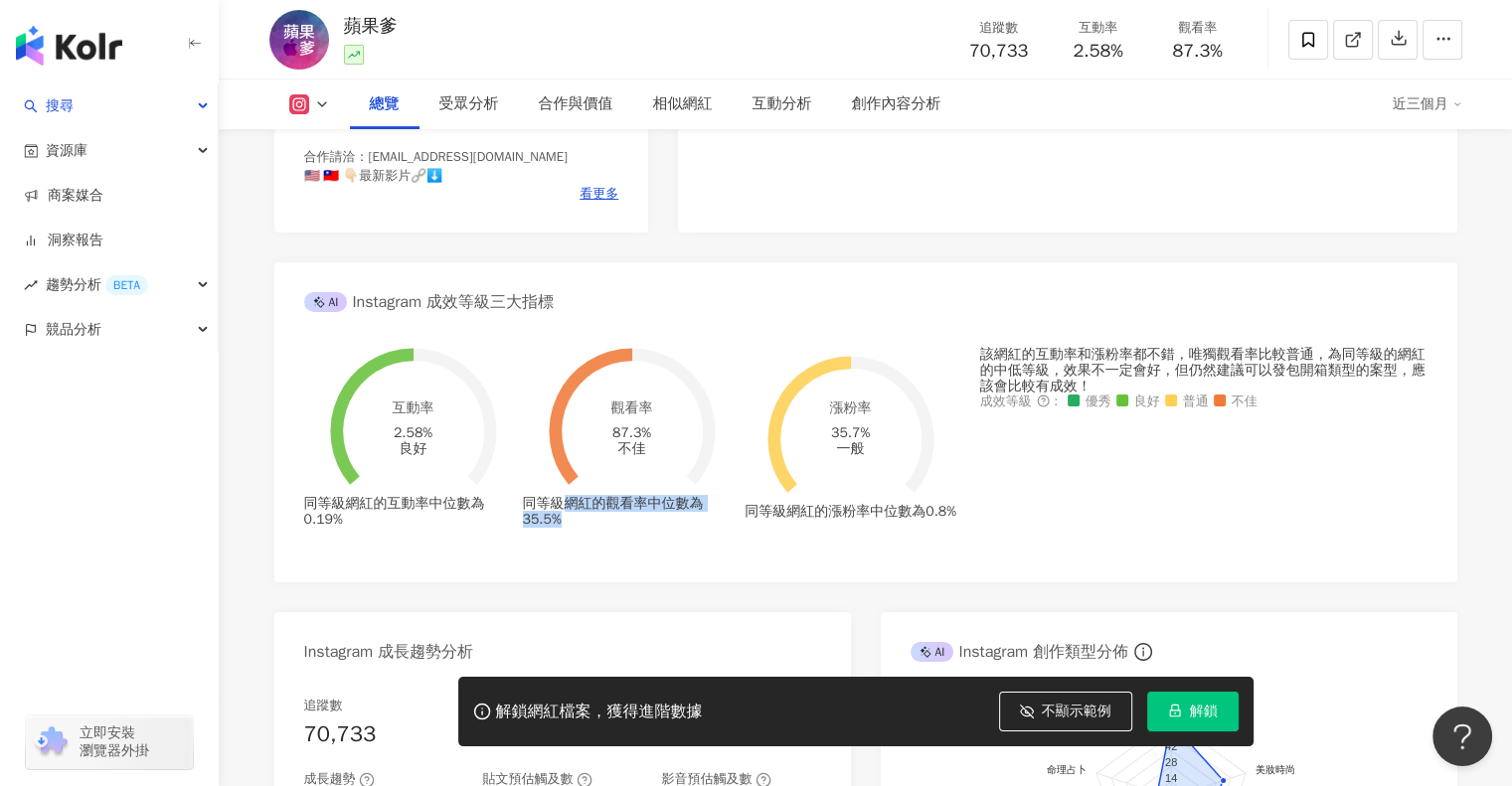 drag, startPoint x: 588, startPoint y: 507, endPoint x: 667, endPoint y: 526, distance: 81.25269 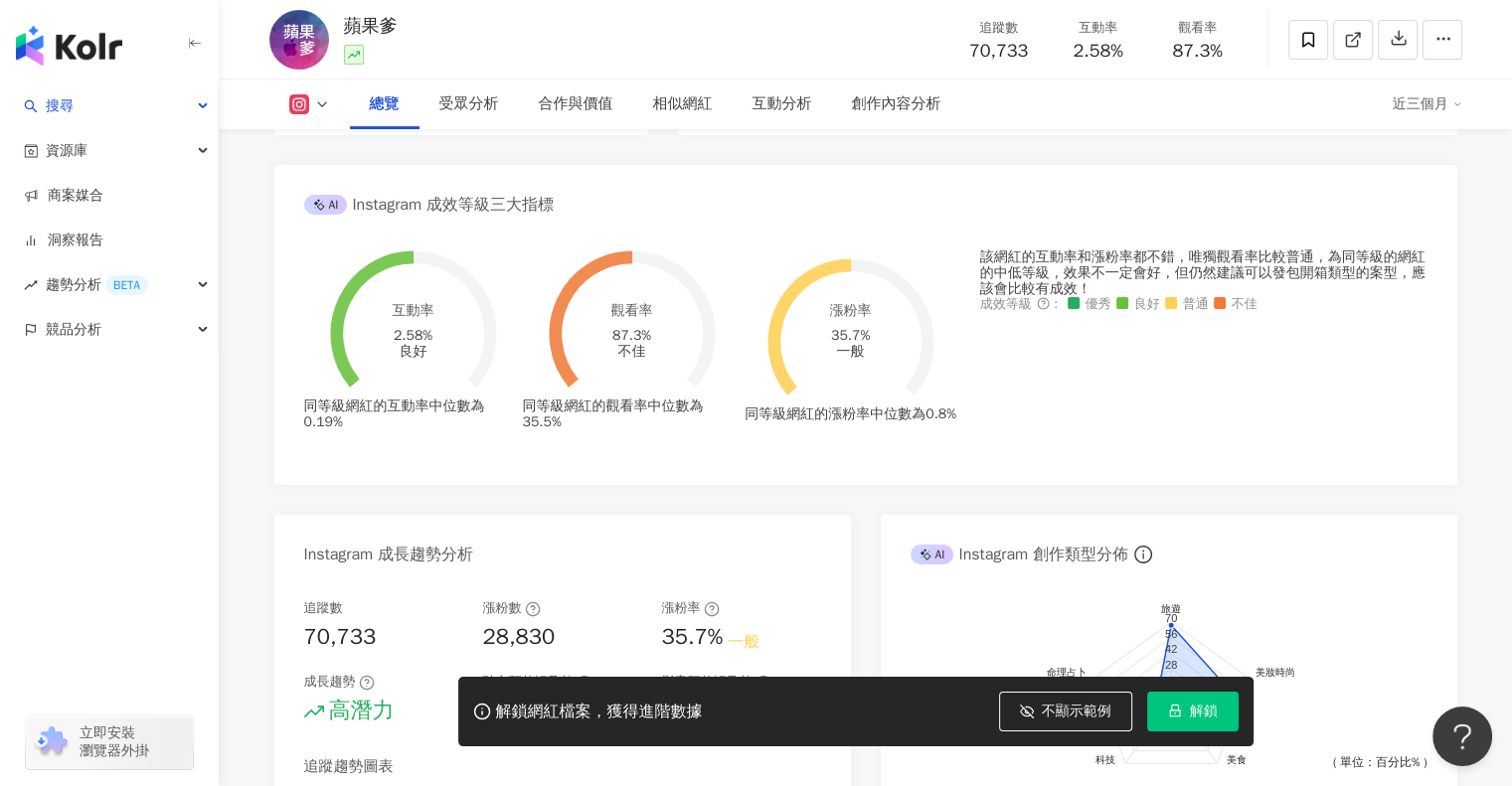scroll, scrollTop: 674, scrollLeft: 0, axis: vertical 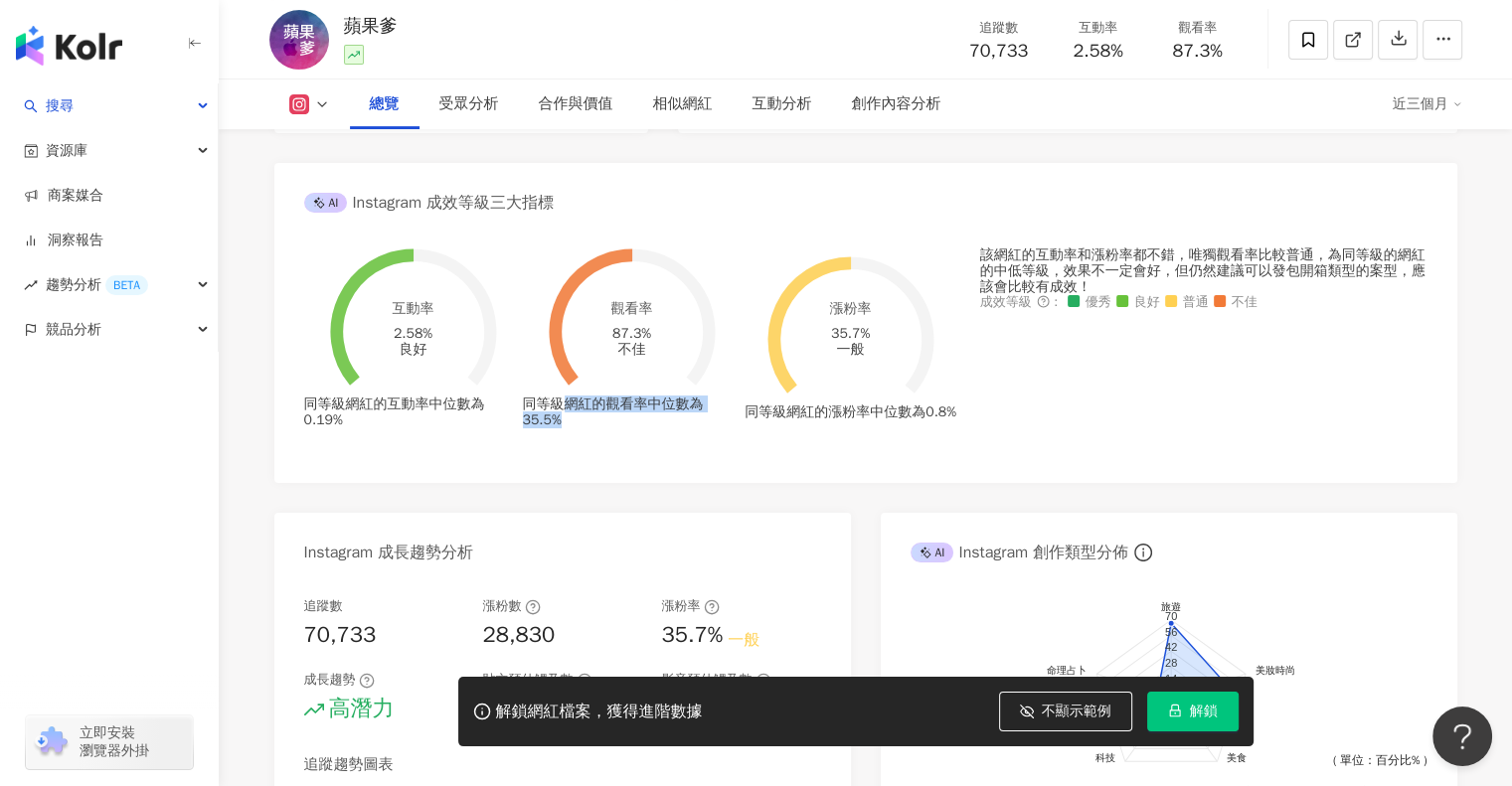 drag, startPoint x: 589, startPoint y: 401, endPoint x: 698, endPoint y: 426, distance: 111.83023 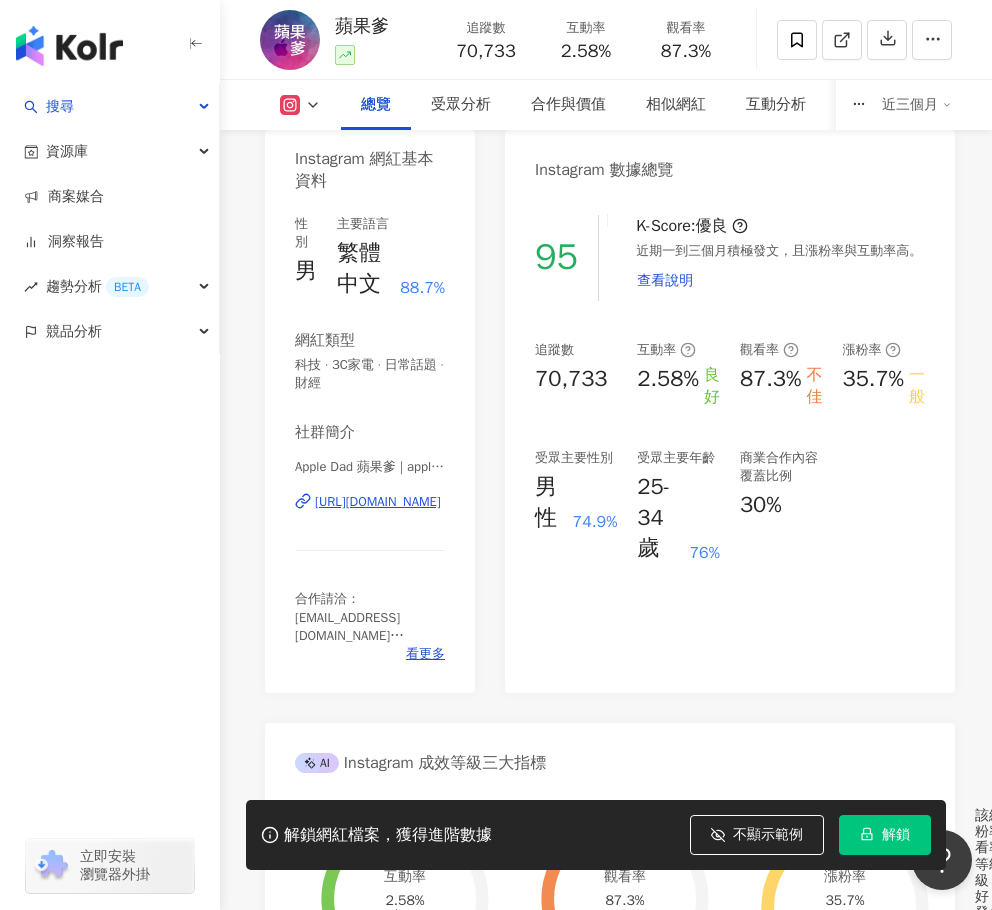 scroll, scrollTop: 200, scrollLeft: 0, axis: vertical 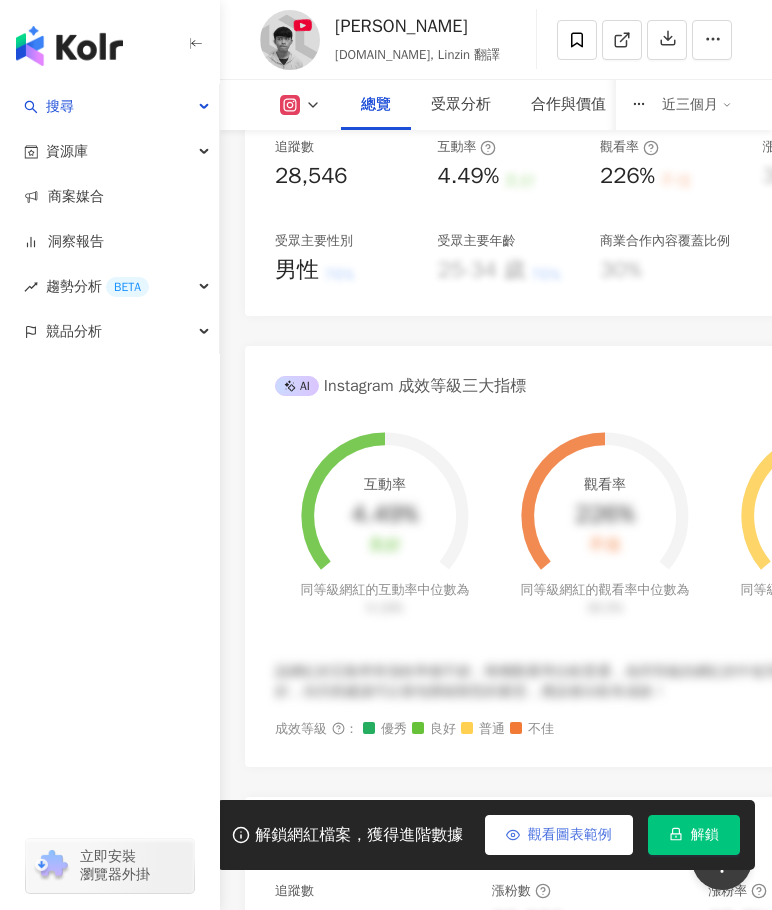 click on "觀看圖表範例" at bounding box center [559, 835] 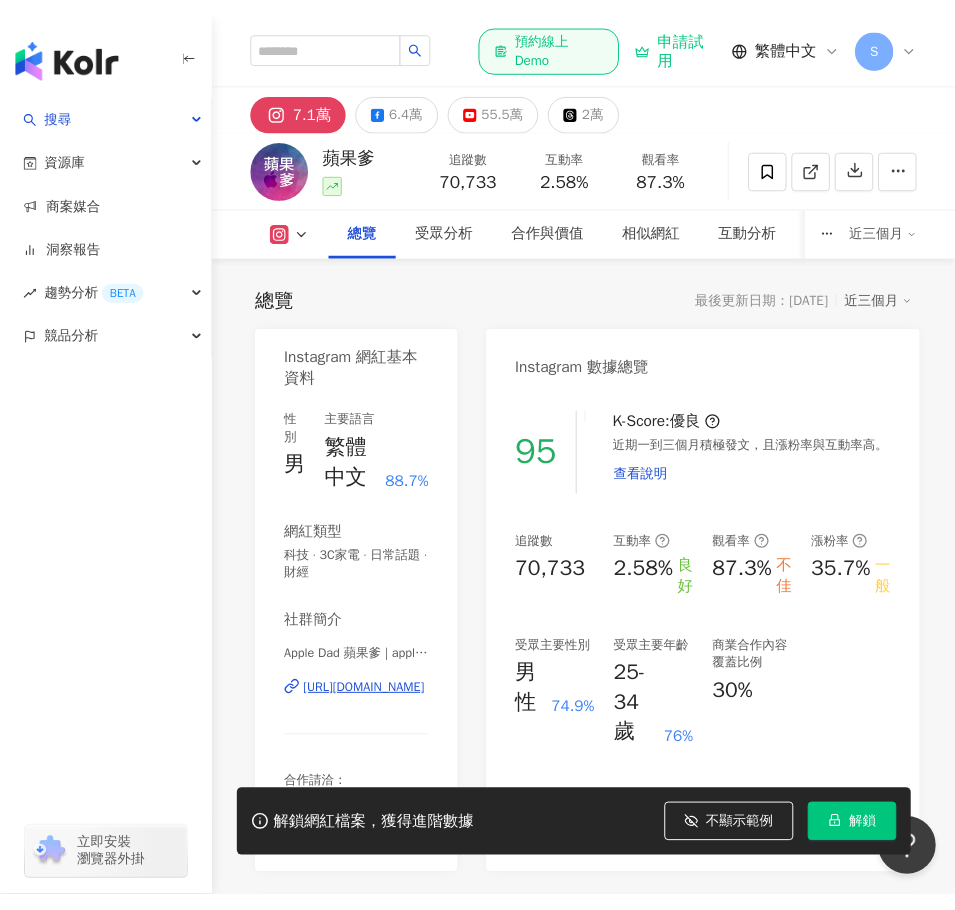 scroll, scrollTop: 1500, scrollLeft: 0, axis: vertical 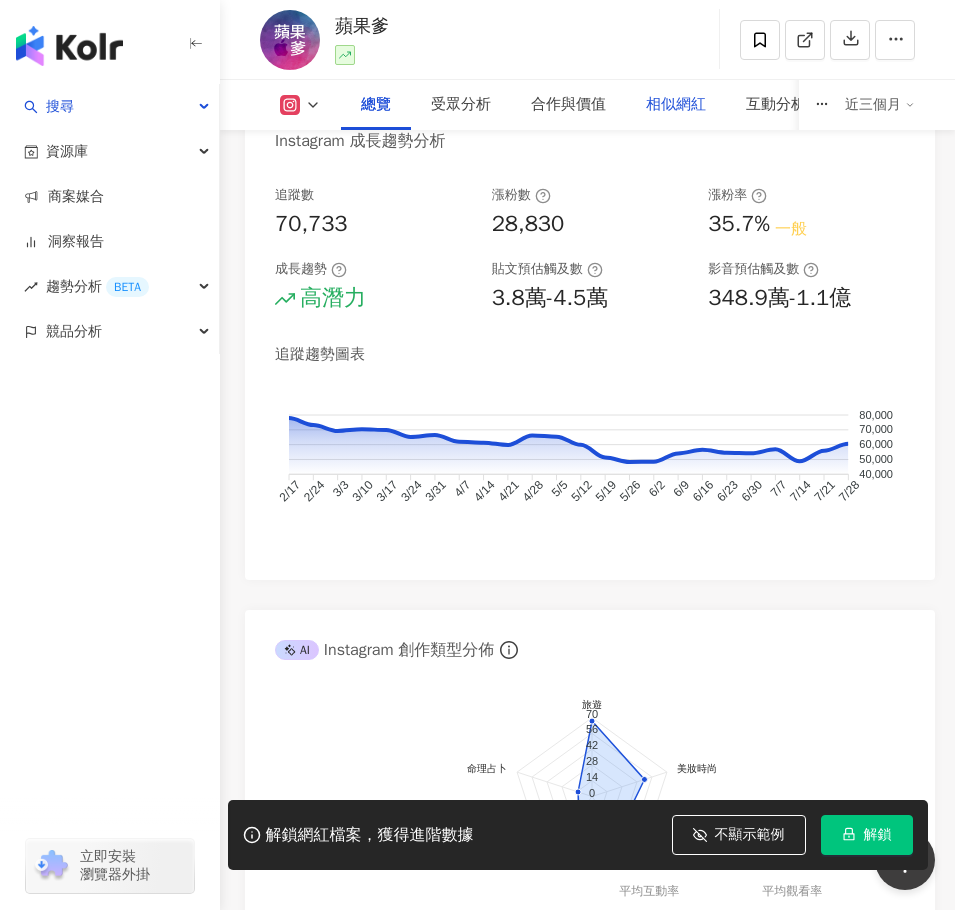 click on "相似網紅" at bounding box center [676, 105] 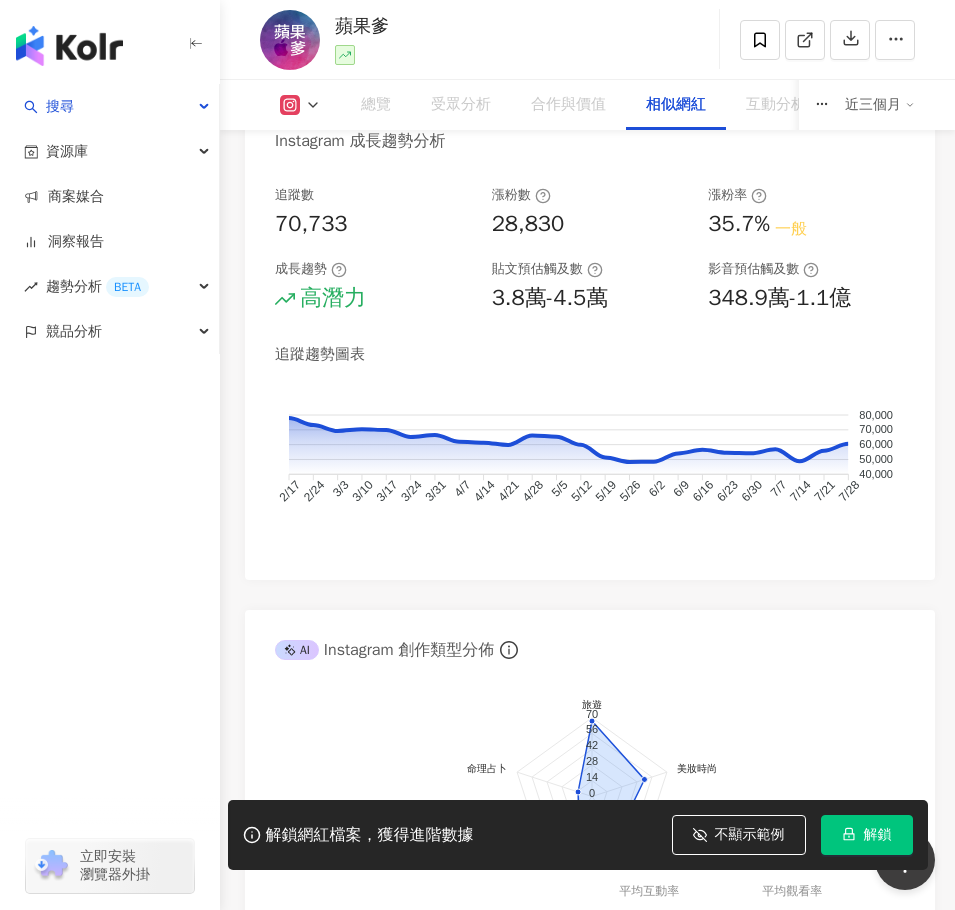 scroll, scrollTop: 5205, scrollLeft: 0, axis: vertical 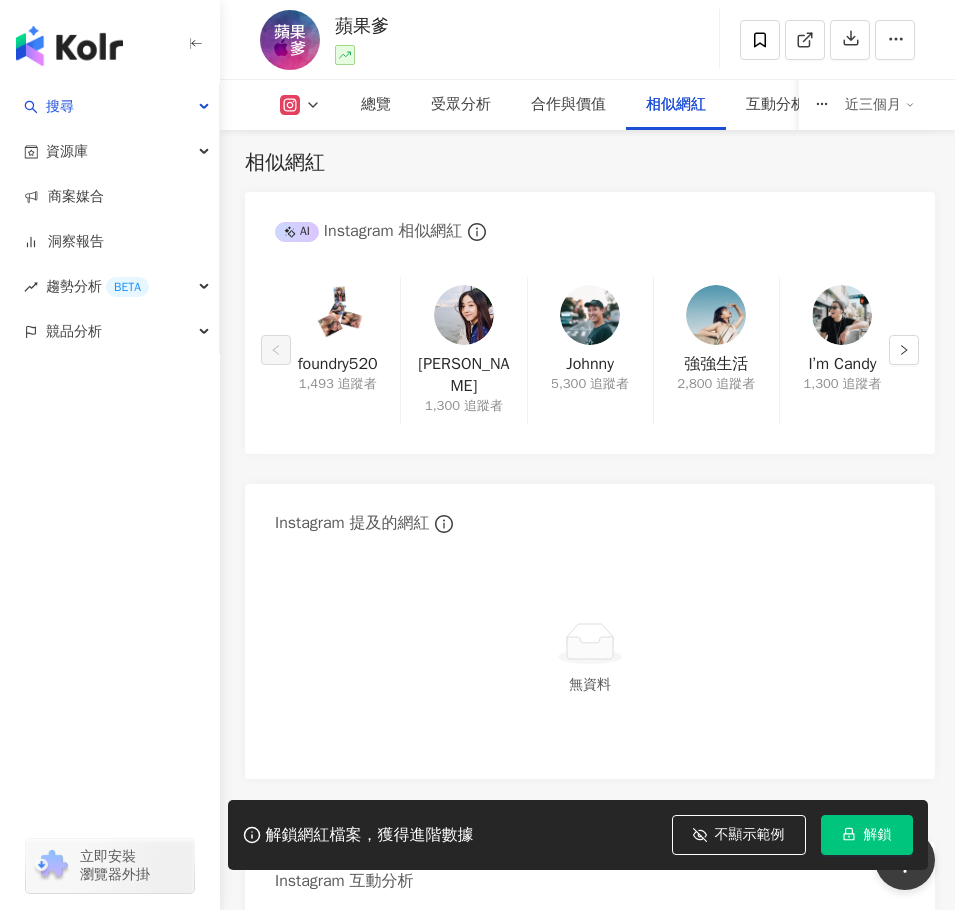 click on "foundry520 1,493 追蹤者 Cindy 1,300 追蹤者 Johnny 5,300 追蹤者 強強生活 2,800 追蹤者 I’m Candy 1,300 追蹤者" at bounding box center (590, 350) 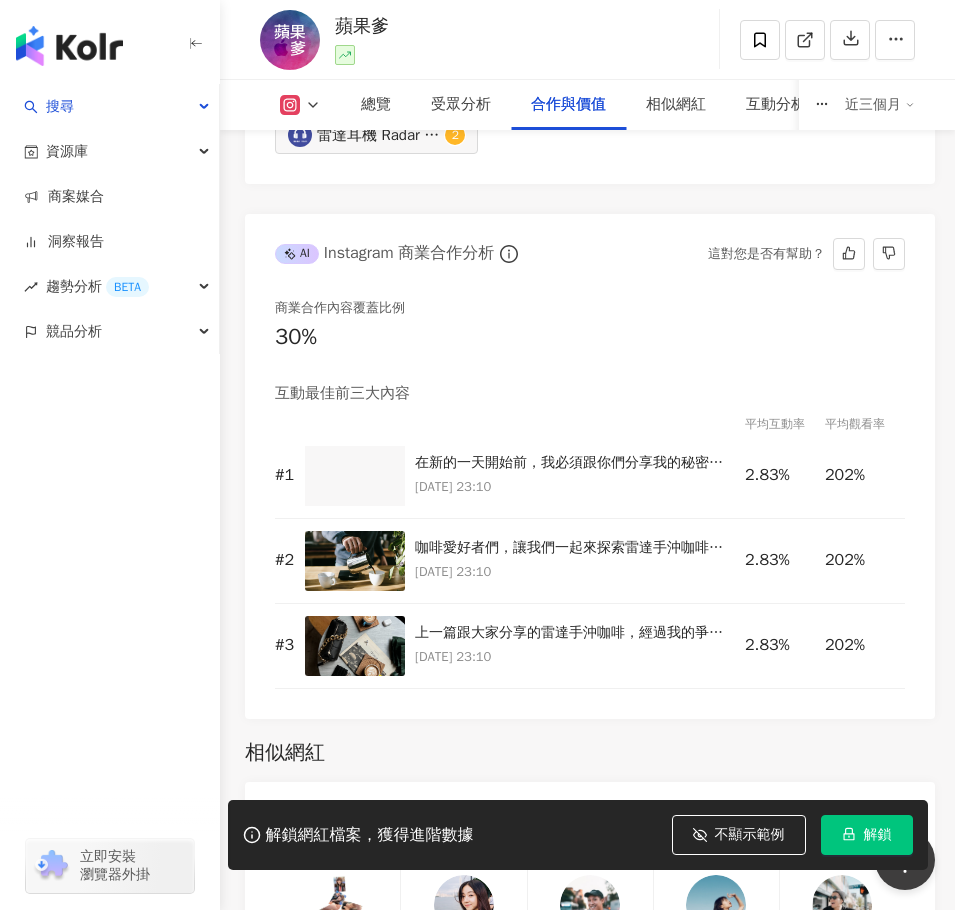 scroll, scrollTop: 4605, scrollLeft: 0, axis: vertical 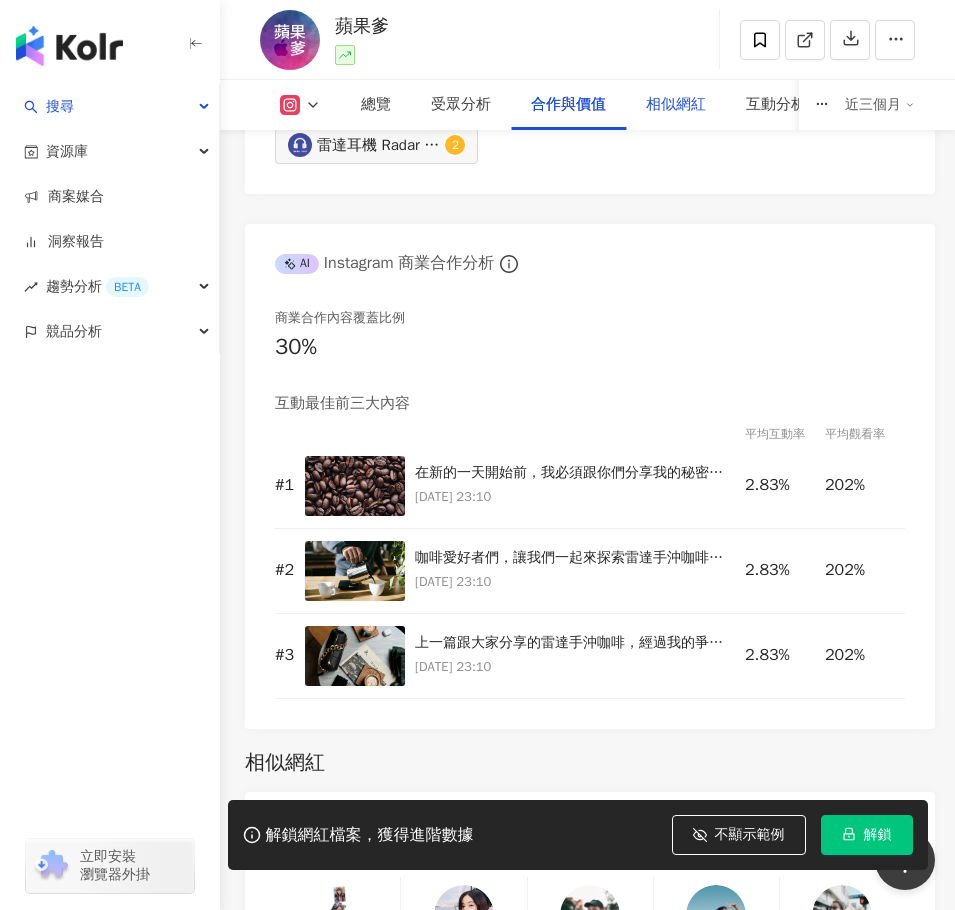 click on "相似網紅" at bounding box center [676, 105] 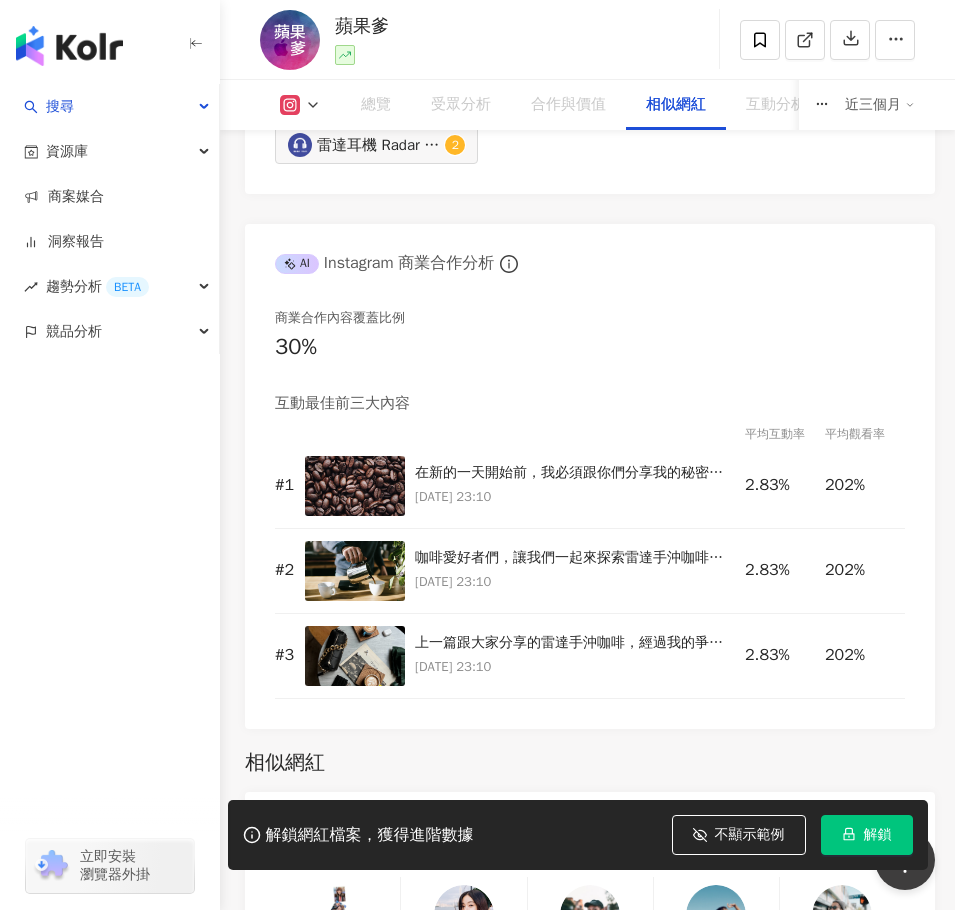 scroll, scrollTop: 5205, scrollLeft: 0, axis: vertical 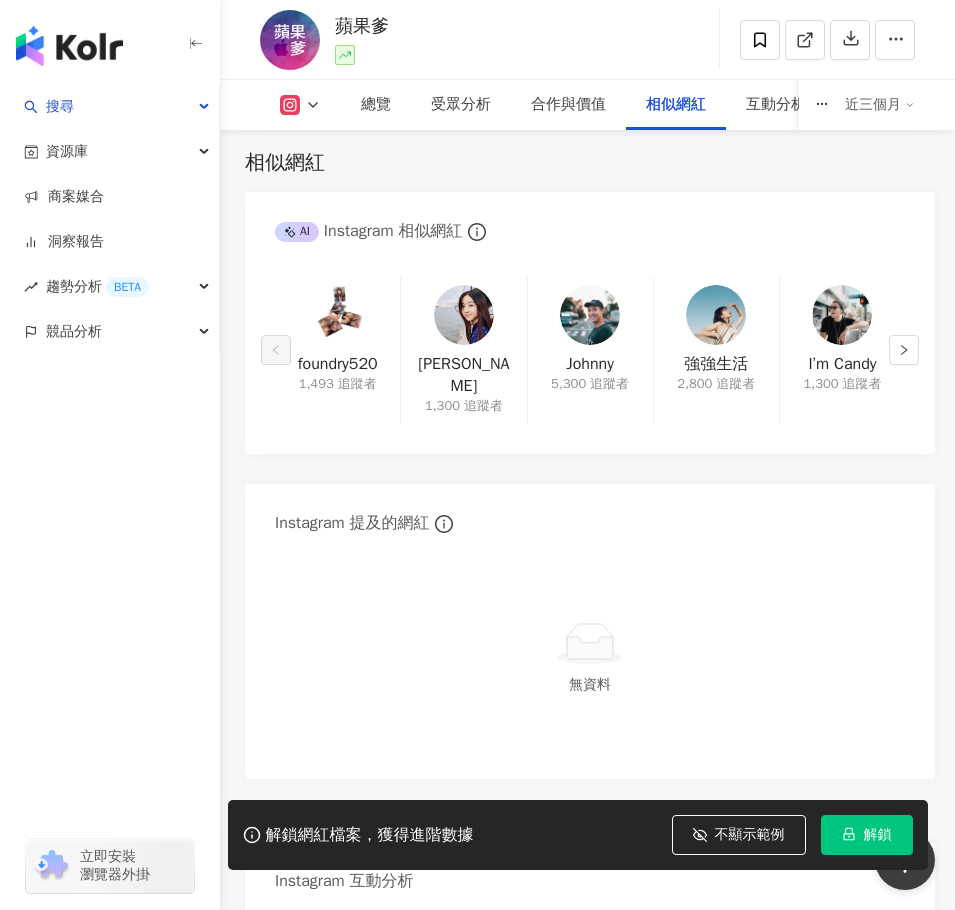 click on "foundry520 1,493 追蹤者 Cindy 1,300 追蹤者 Johnny 5,300 追蹤者 強強生活 2,800 追蹤者 I’m Candy 1,300 追蹤者" at bounding box center [590, 350] 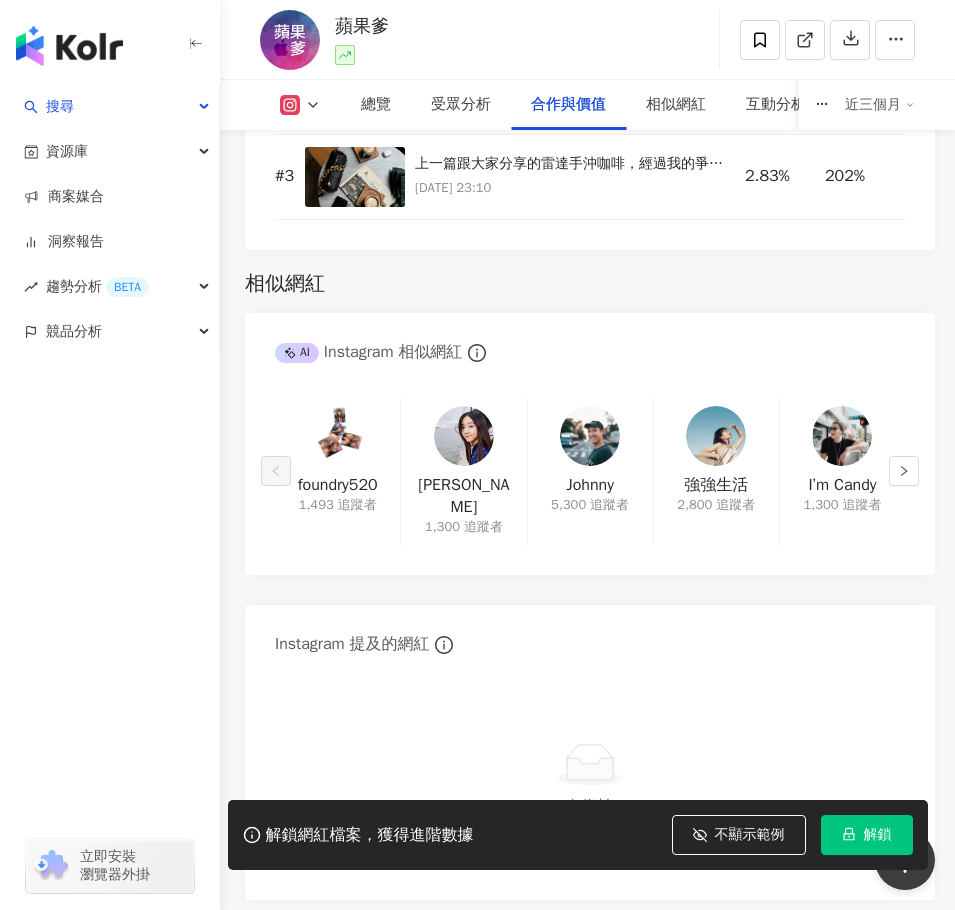 scroll, scrollTop: 5105, scrollLeft: 0, axis: vertical 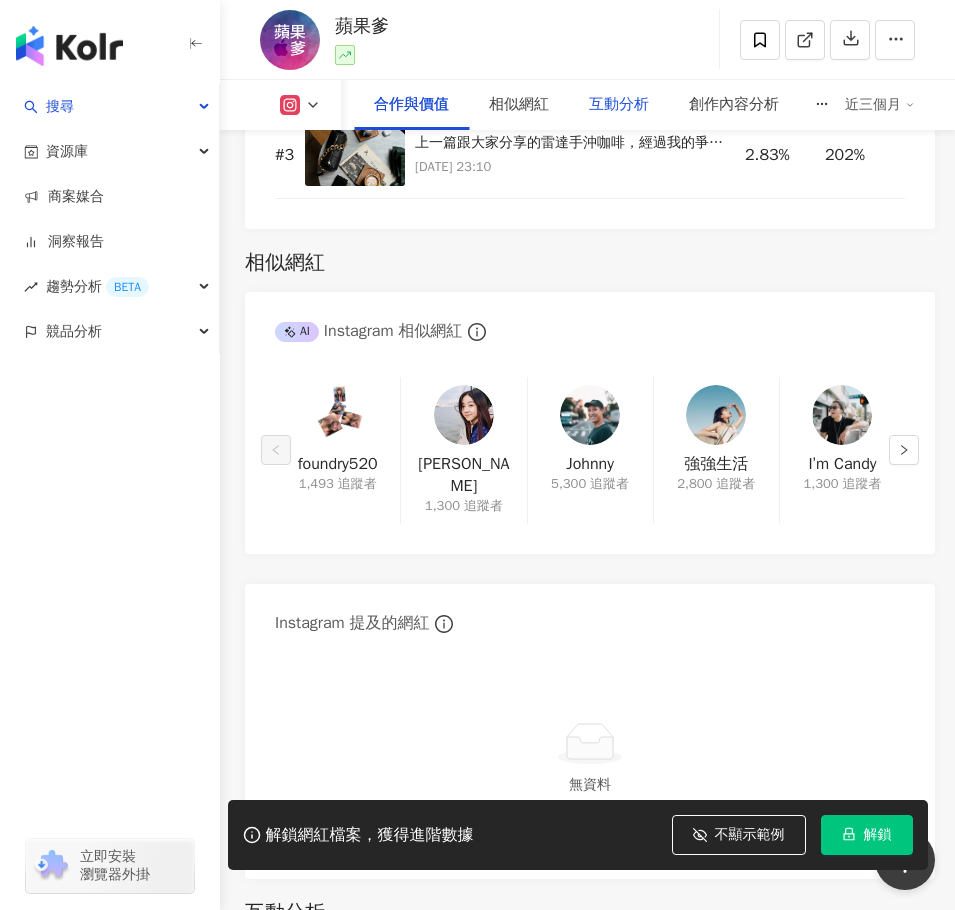 click on "互動分析" at bounding box center (619, 105) 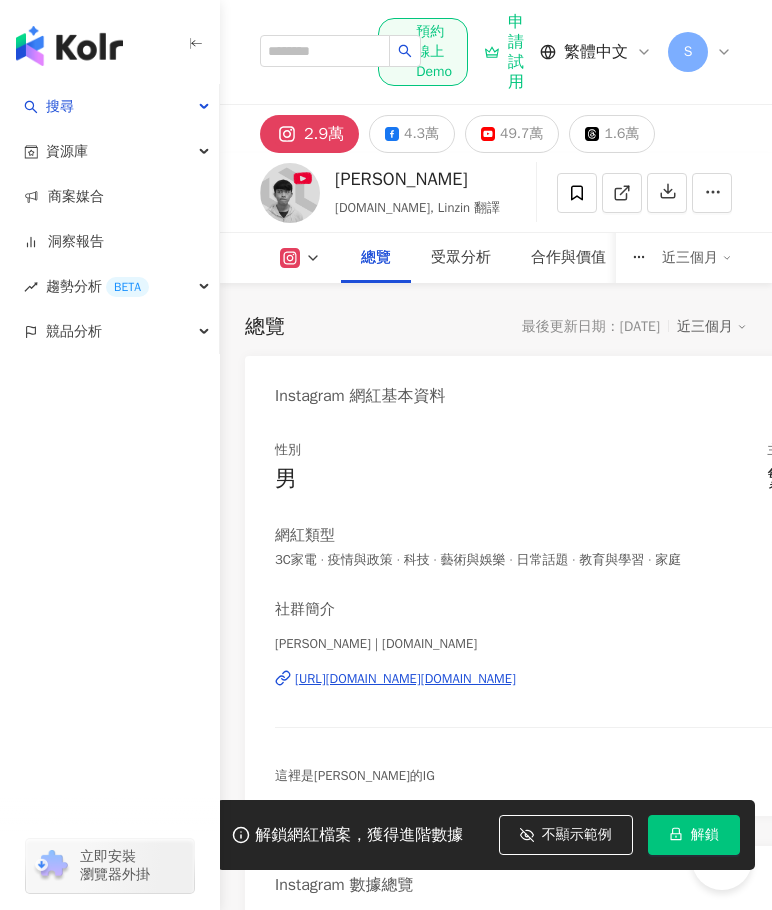 scroll, scrollTop: 900, scrollLeft: 0, axis: vertical 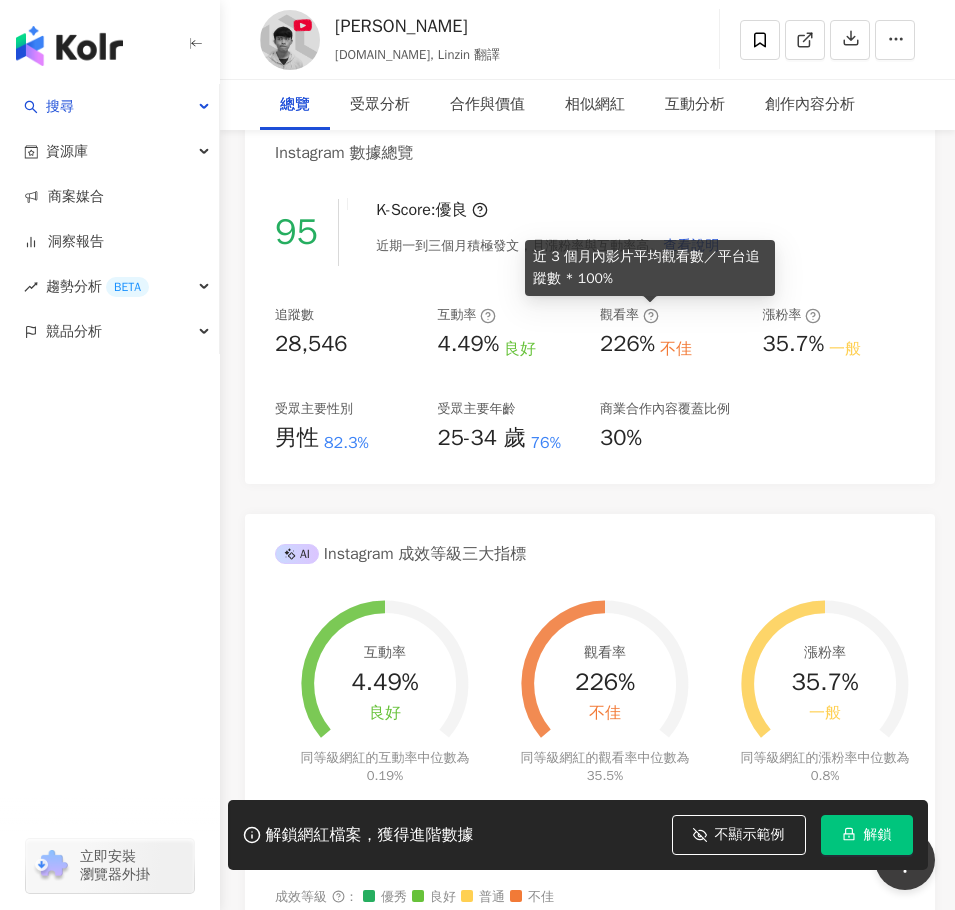 click 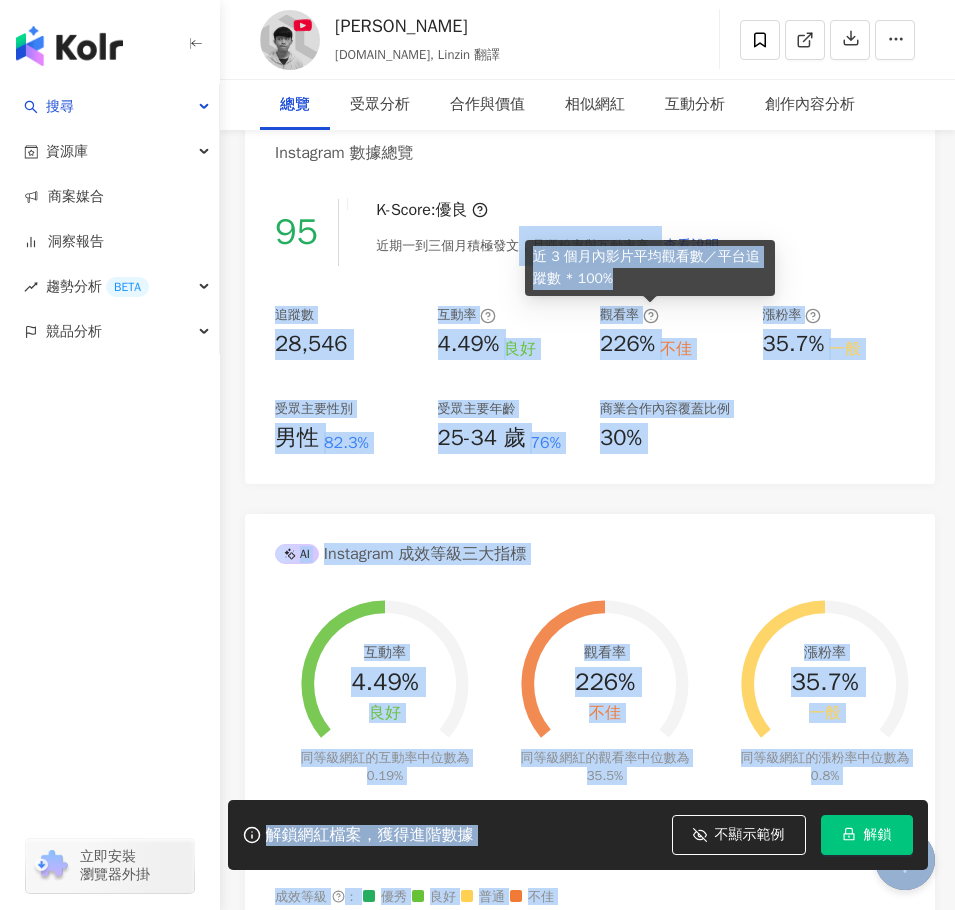 drag, startPoint x: 611, startPoint y: 275, endPoint x: 523, endPoint y: 244, distance: 93.30059 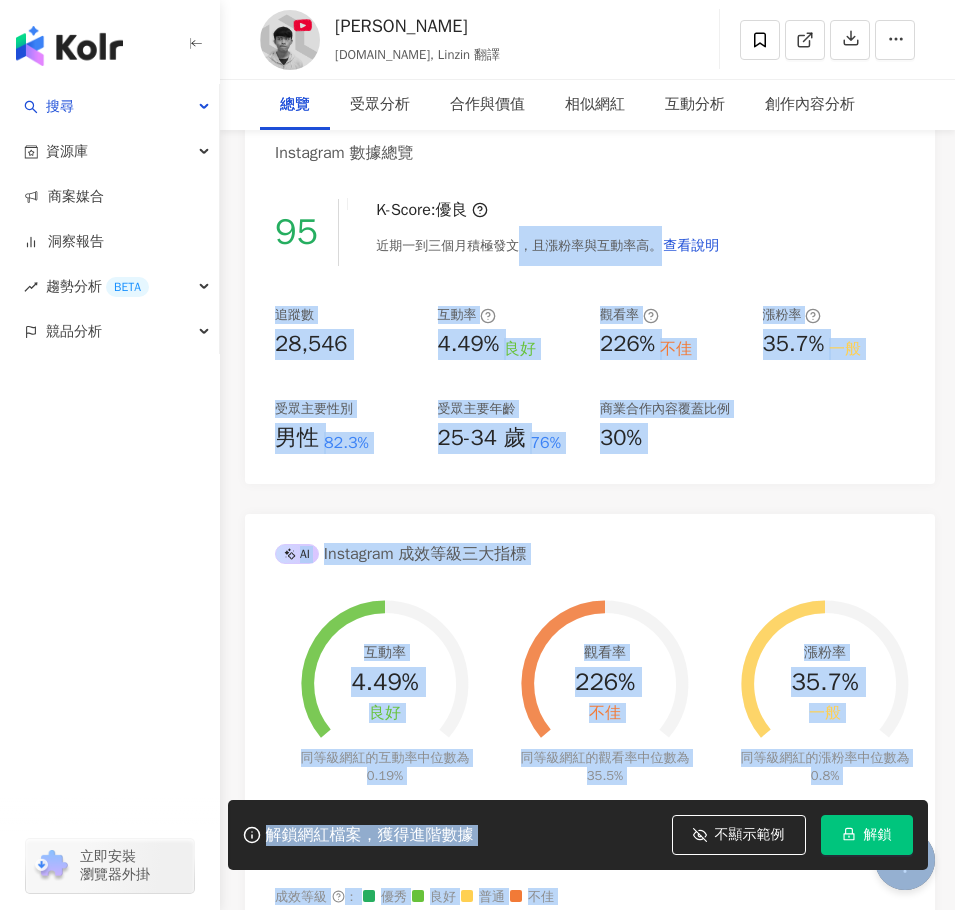 click on "觀看率" at bounding box center (671, 315) 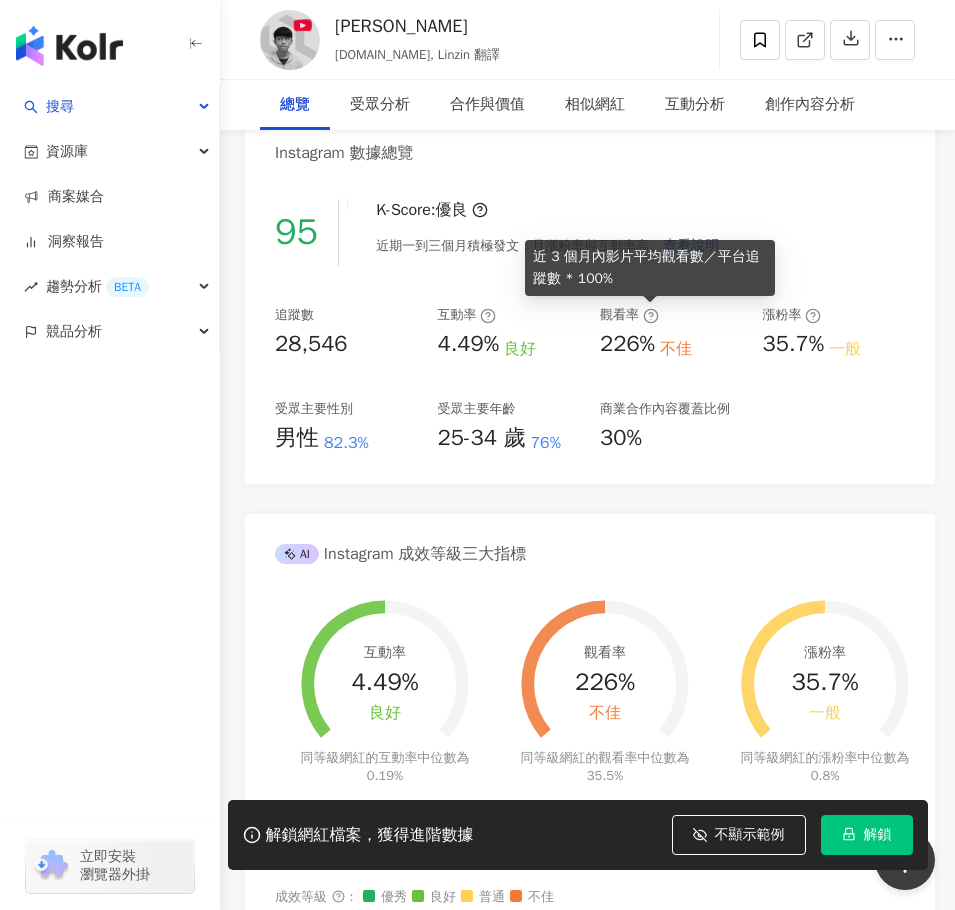 click 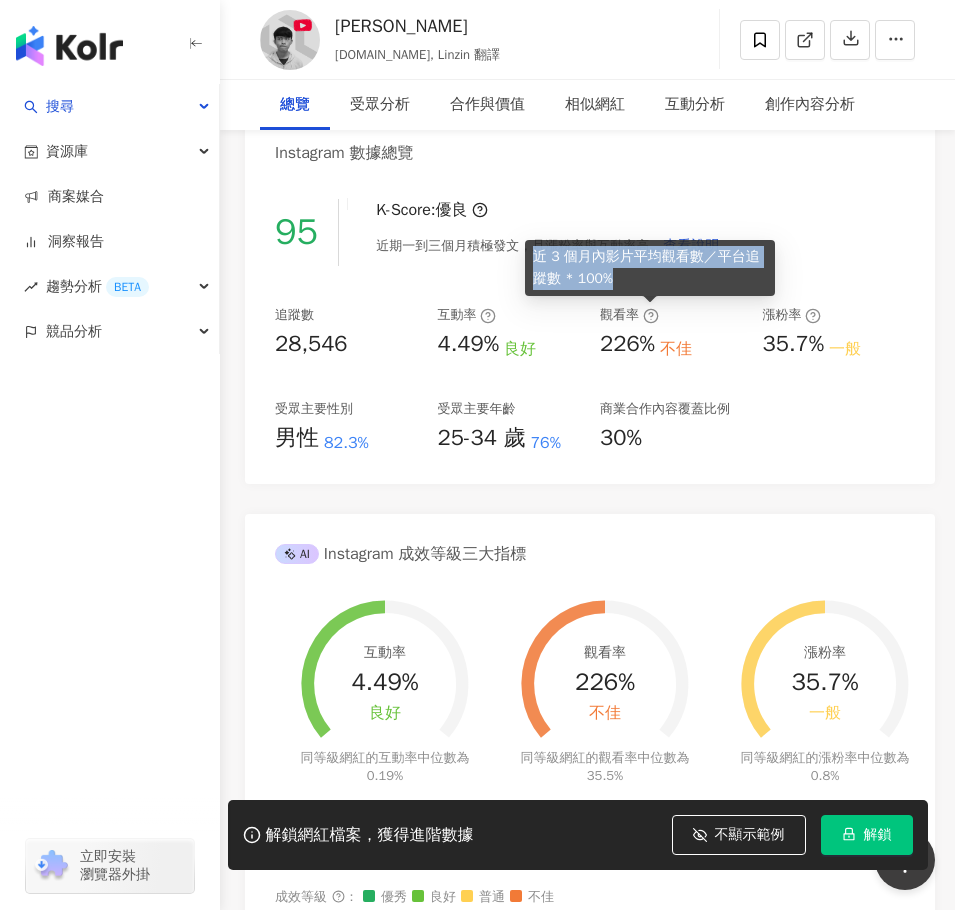 drag, startPoint x: 608, startPoint y: 278, endPoint x: 534, endPoint y: 256, distance: 77.201035 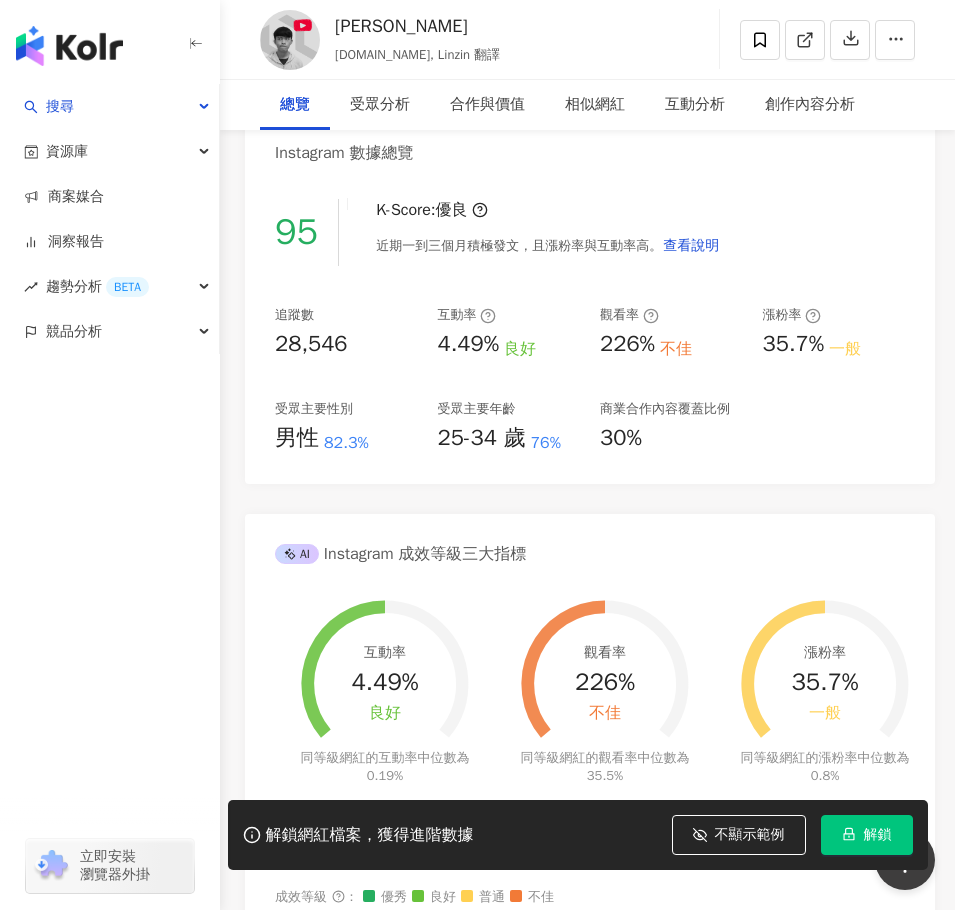 copy on "近 3 個月內影片平均觀看數／平台追蹤數 * 100%" 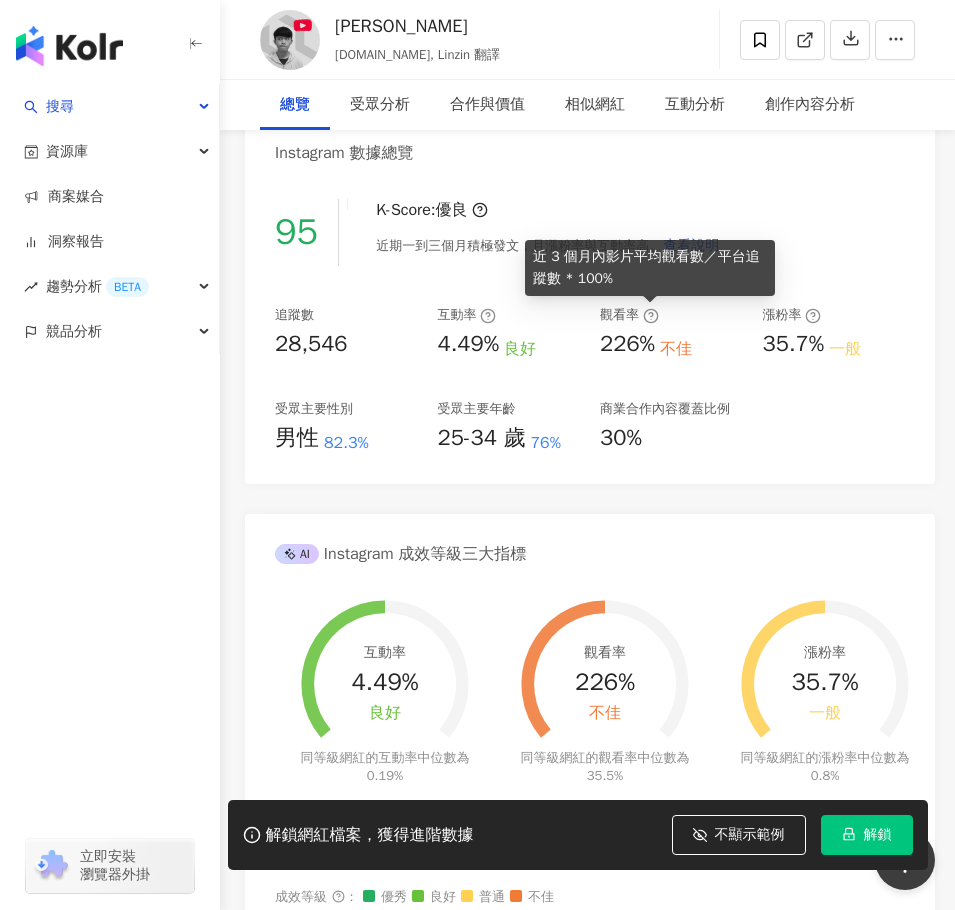 click 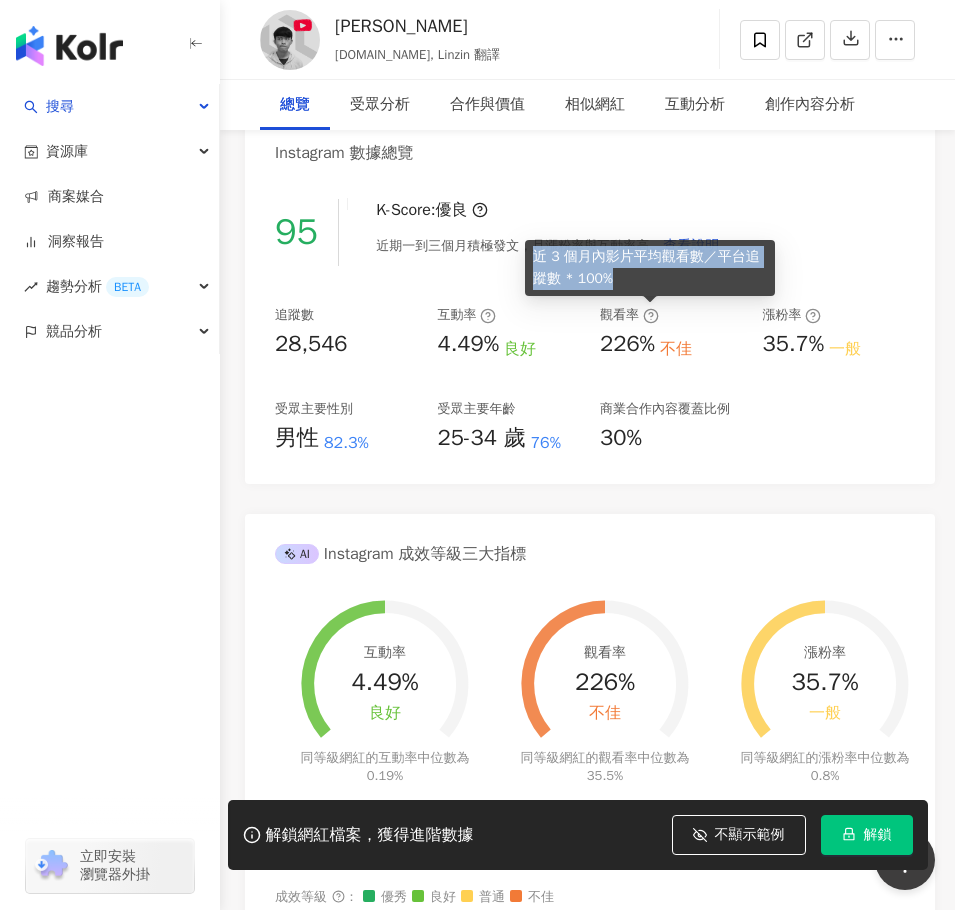 drag, startPoint x: 607, startPoint y: 279, endPoint x: 532, endPoint y: 256, distance: 78.44743 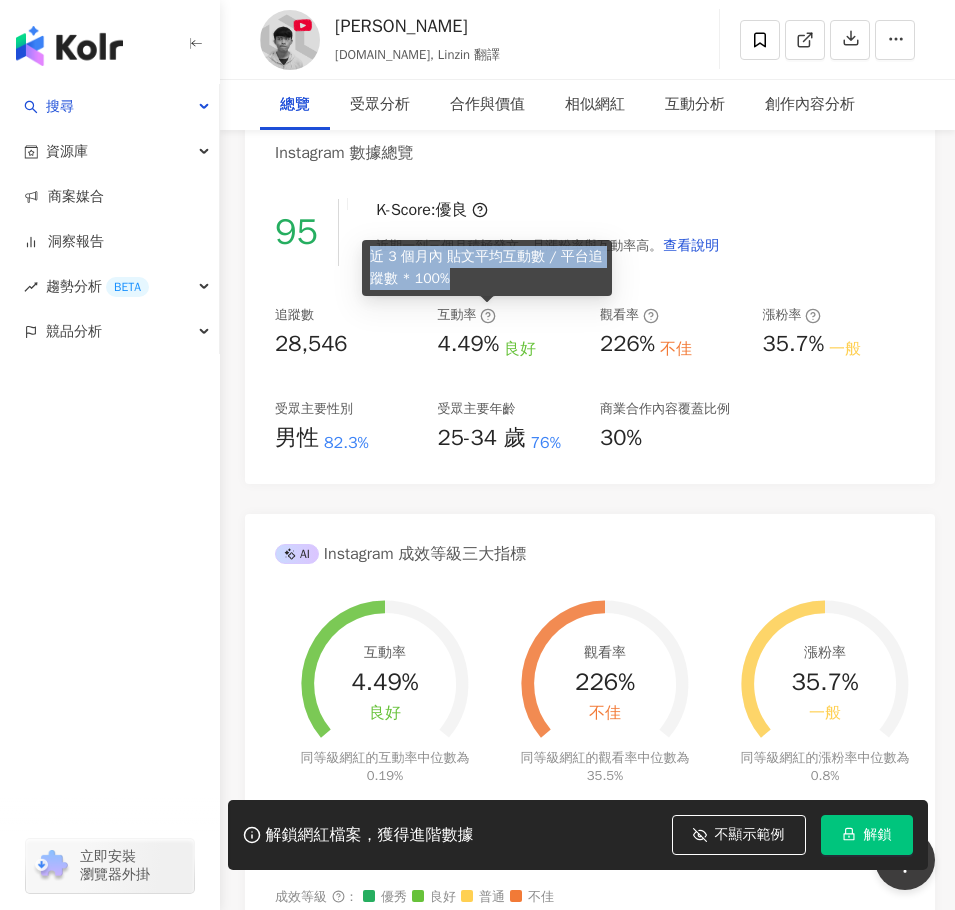 drag, startPoint x: 457, startPoint y: 278, endPoint x: 371, endPoint y: 256, distance: 88.76936 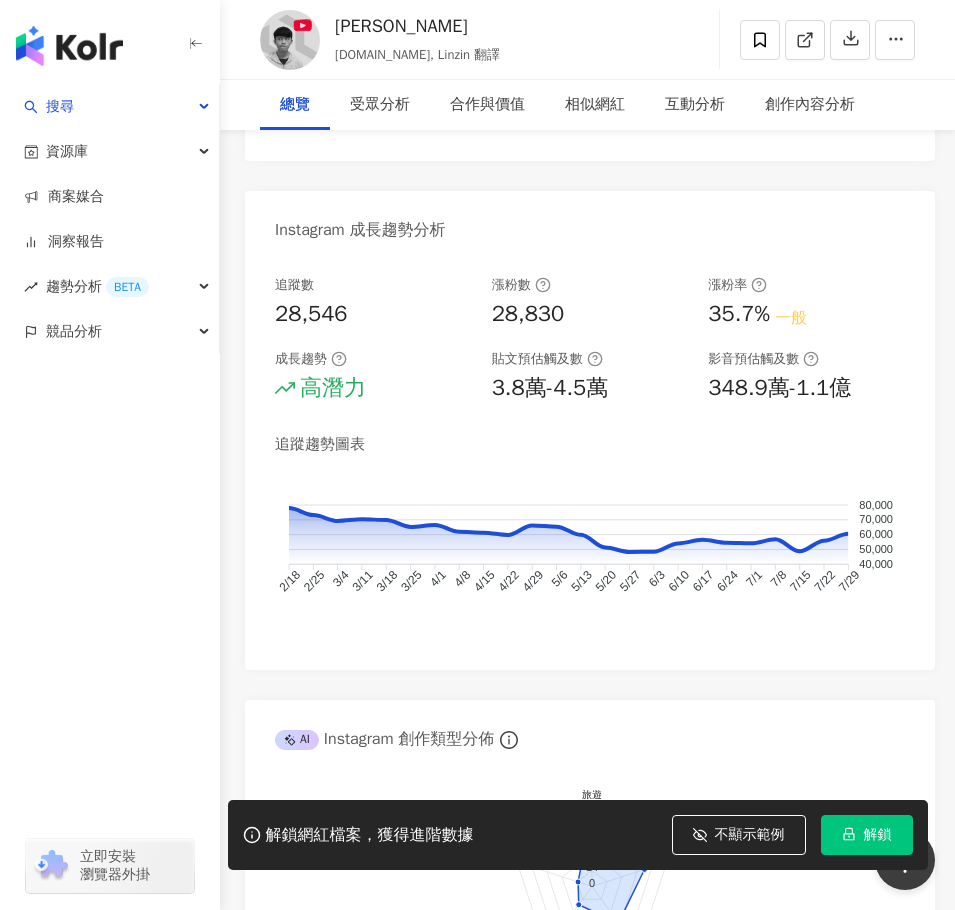 scroll, scrollTop: 1500, scrollLeft: 0, axis: vertical 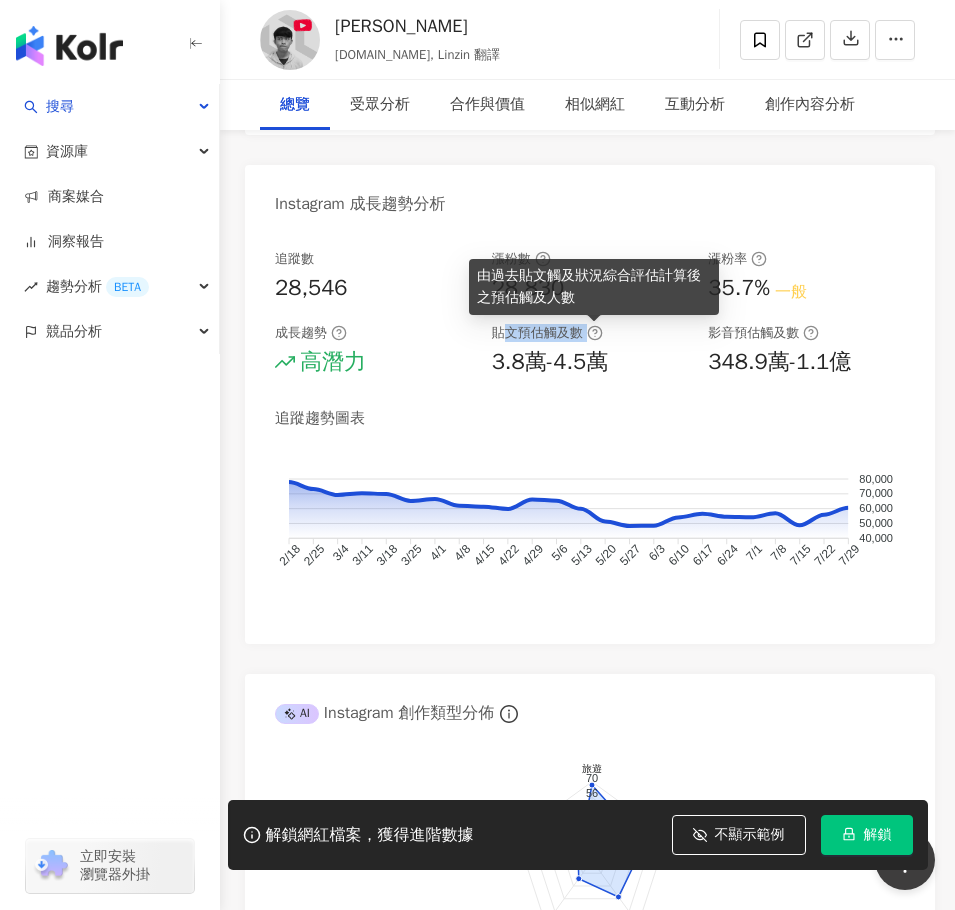 drag, startPoint x: 505, startPoint y: 333, endPoint x: 588, endPoint y: 342, distance: 83.48653 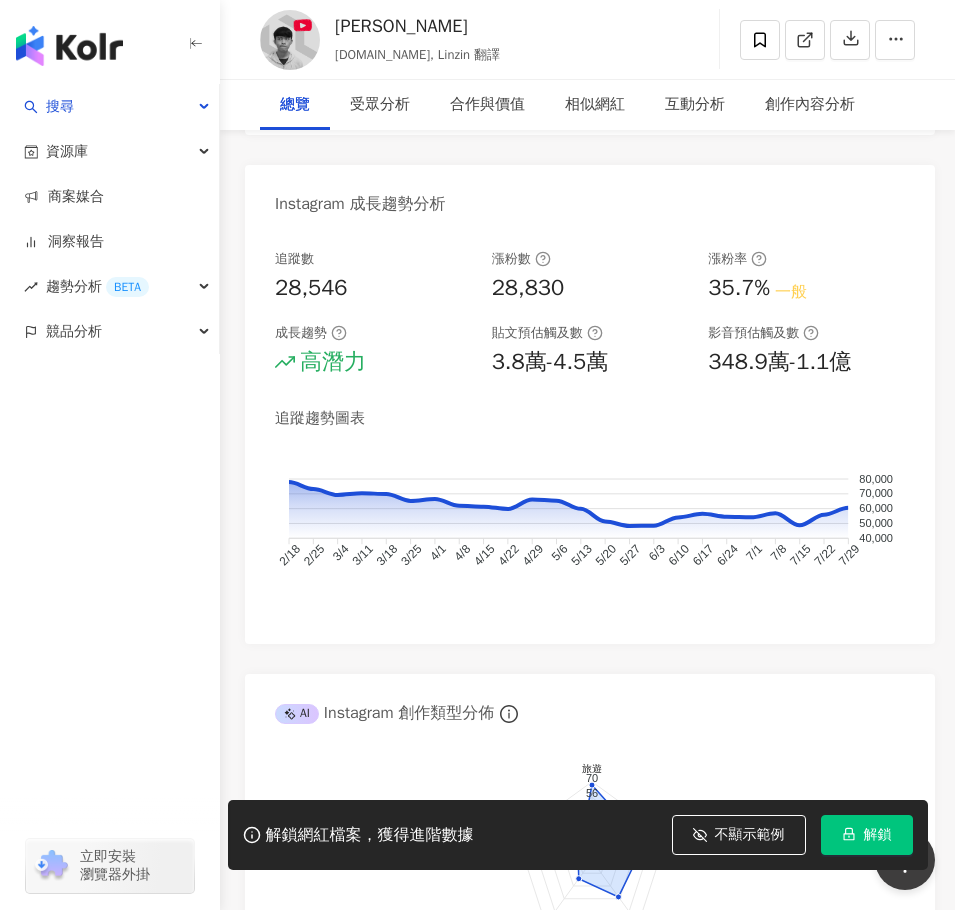 drag, startPoint x: 590, startPoint y: 395, endPoint x: 570, endPoint y: 388, distance: 21.189621 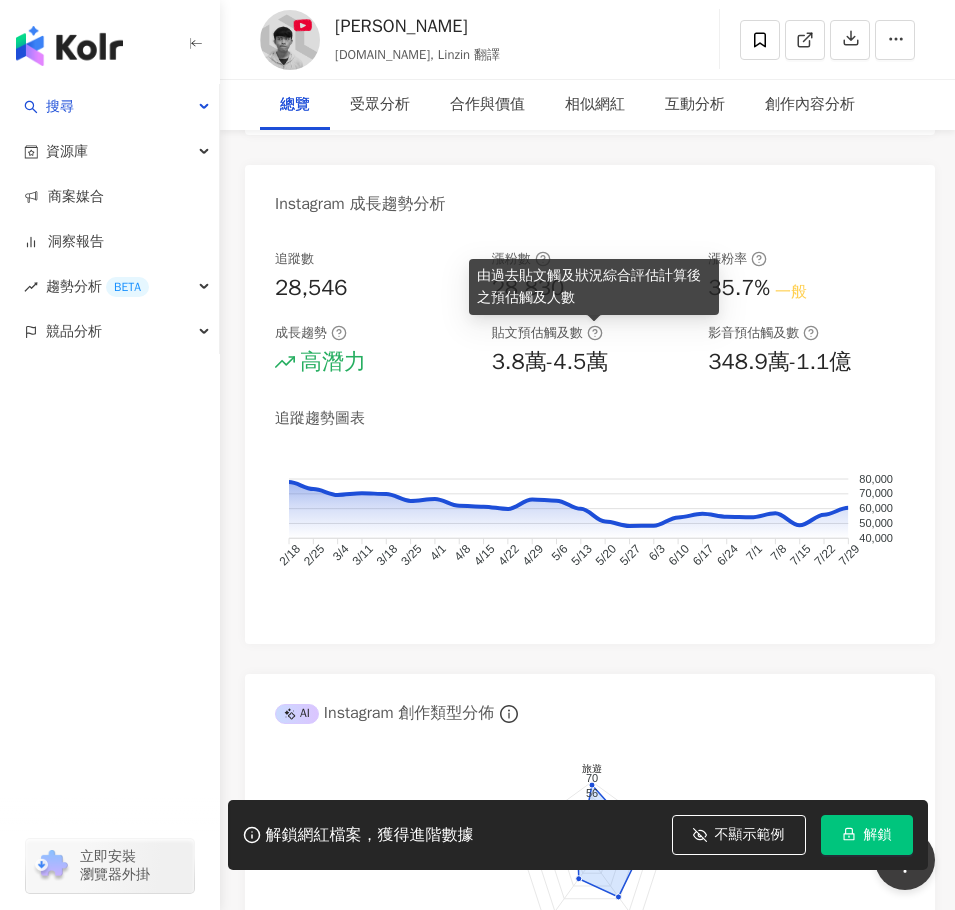 click 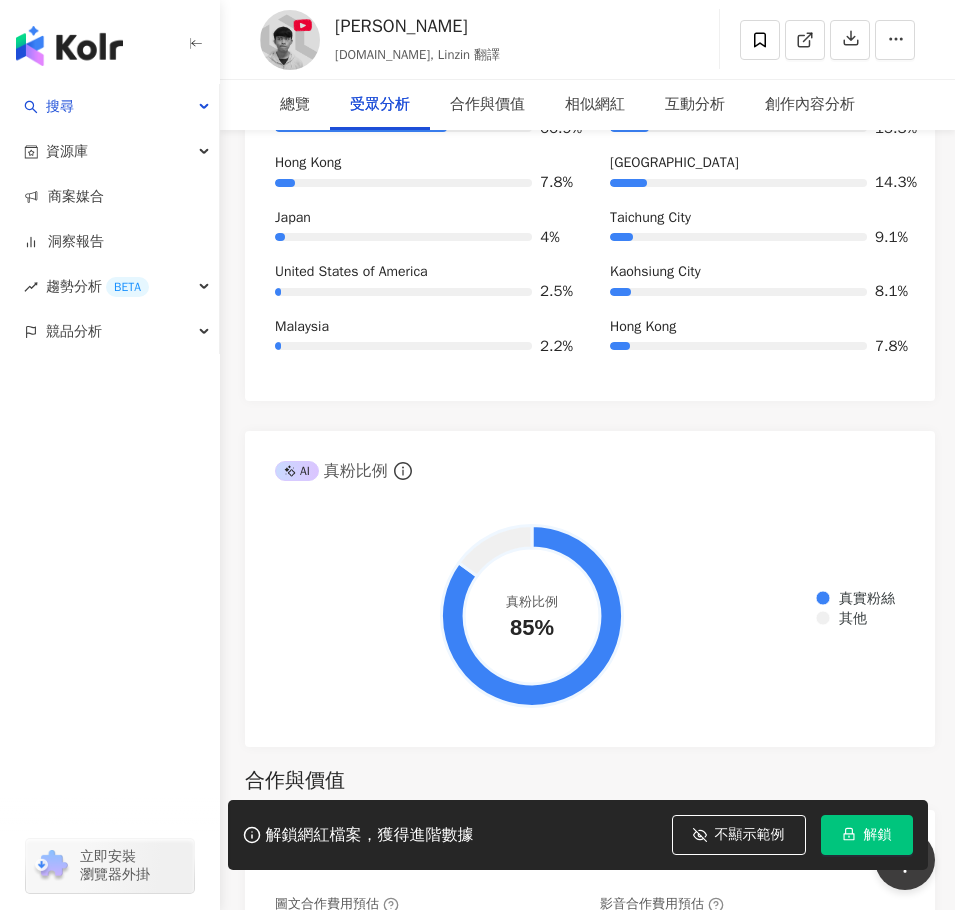 scroll, scrollTop: 3200, scrollLeft: 0, axis: vertical 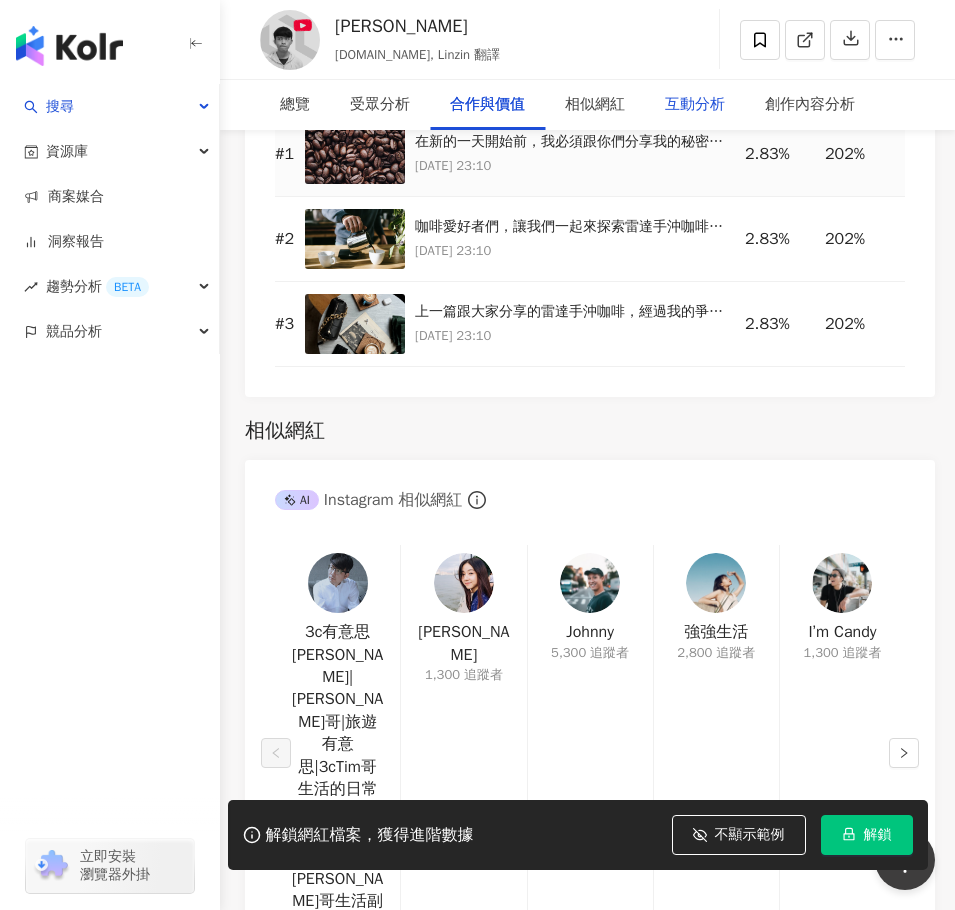 click on "互動分析" at bounding box center [695, 105] 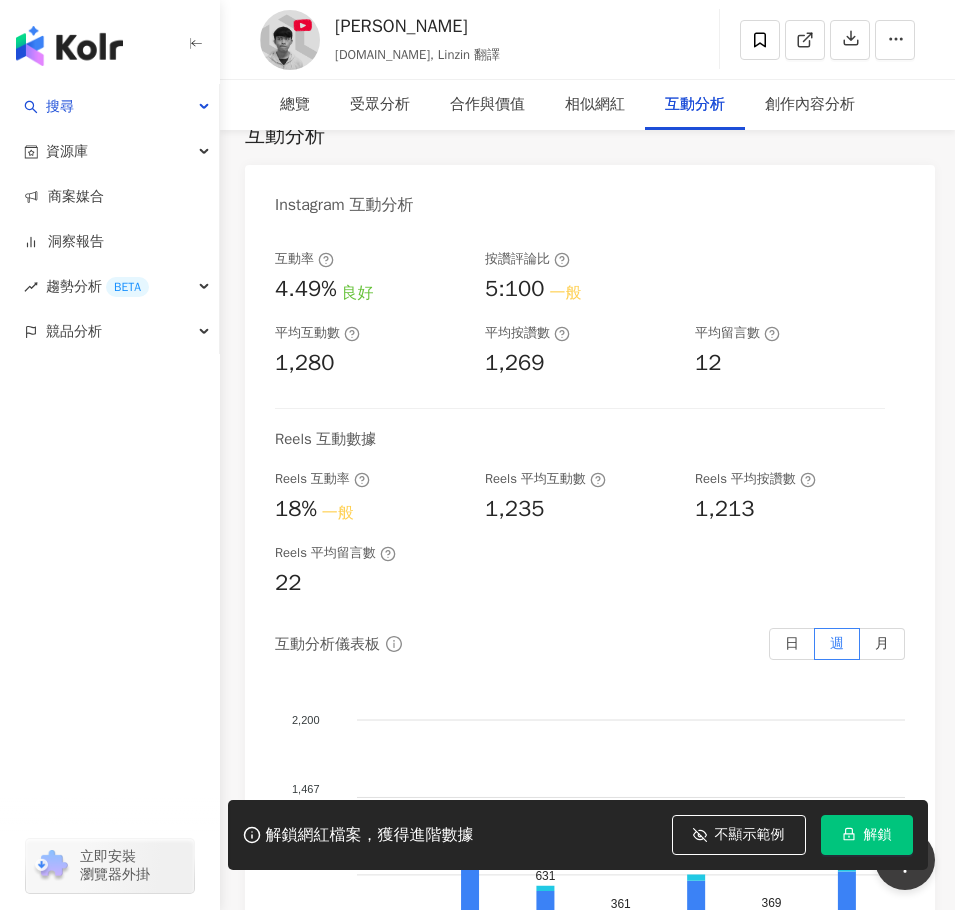 scroll, scrollTop: 6110, scrollLeft: 0, axis: vertical 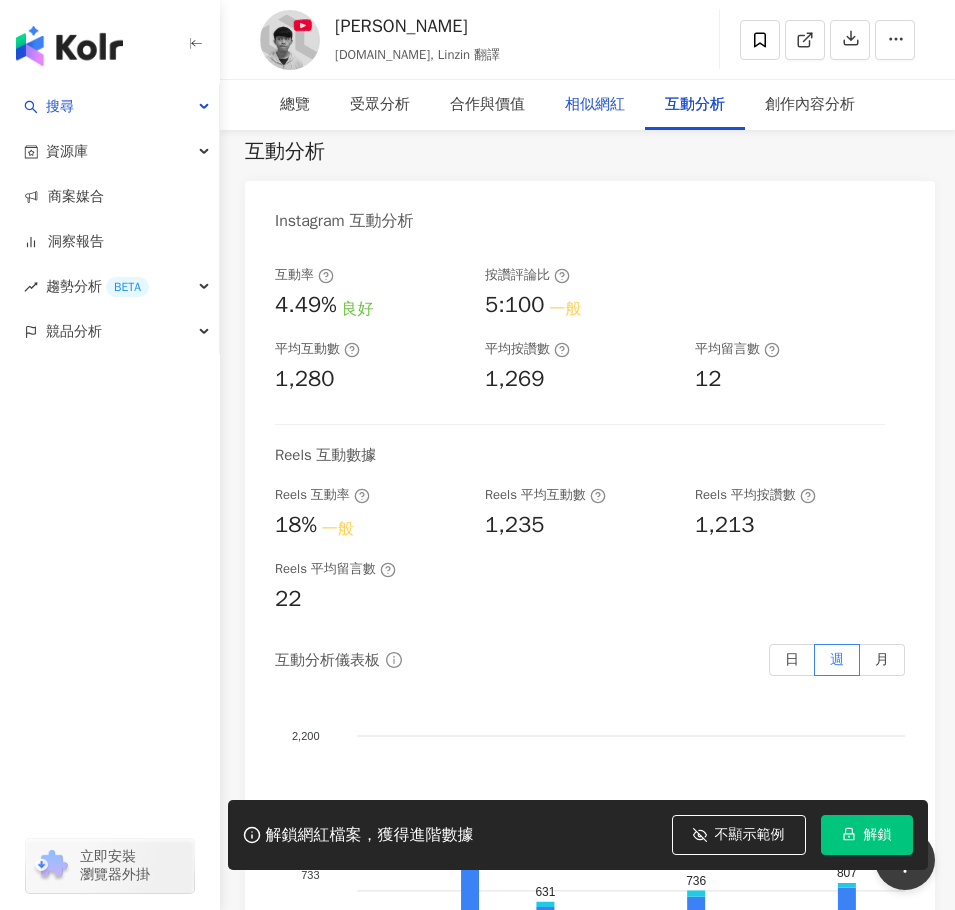 drag, startPoint x: 611, startPoint y: 101, endPoint x: 612, endPoint y: 117, distance: 16.03122 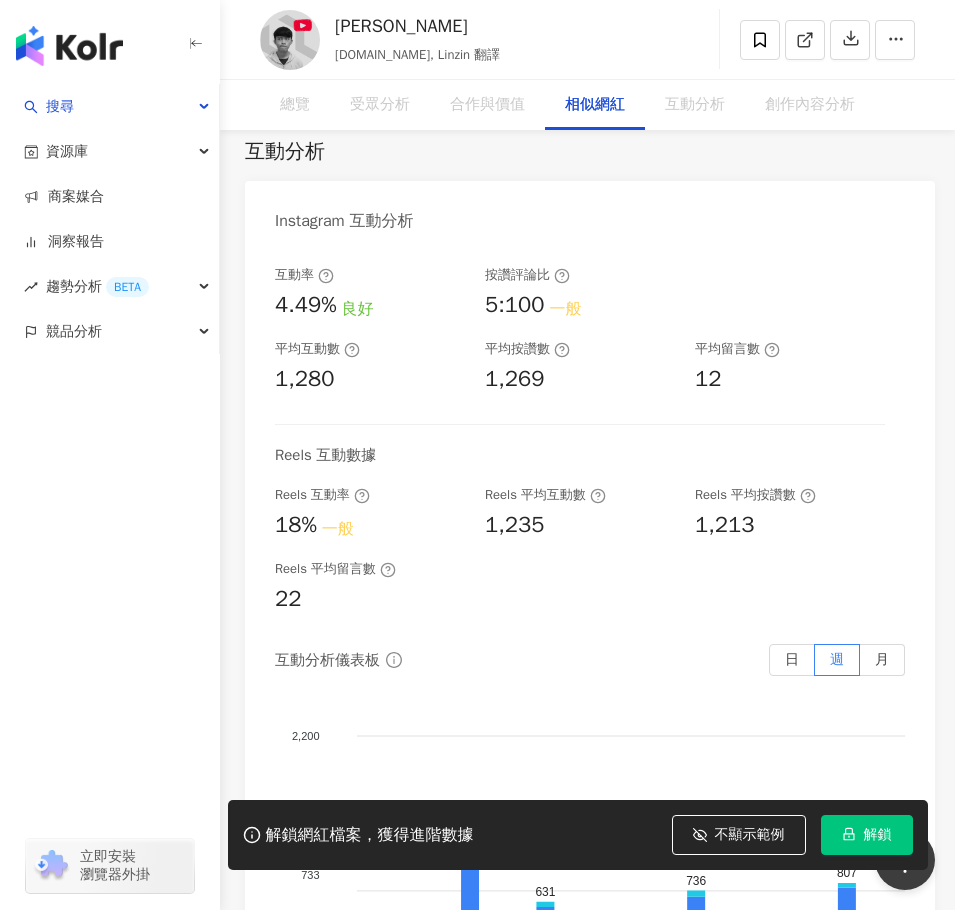 scroll, scrollTop: 5169, scrollLeft: 0, axis: vertical 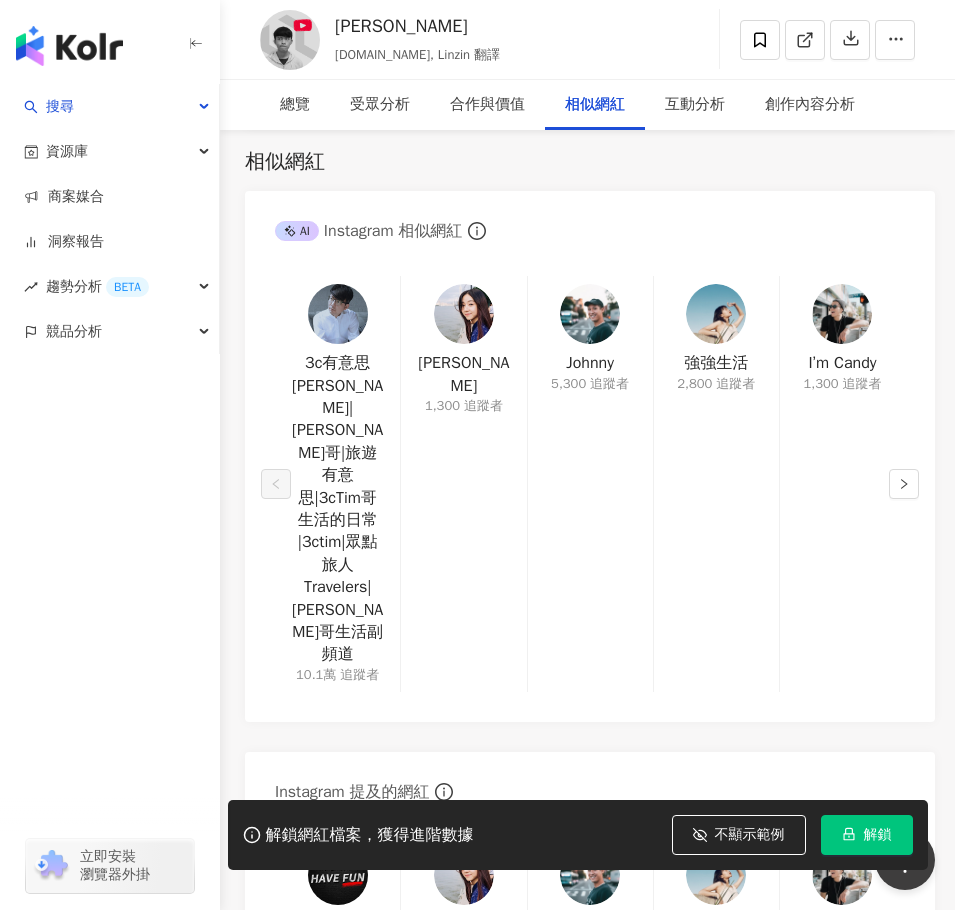click on "3c有意思tim哥|Tim哥|旅遊有意思|3cTim哥生活的日常 |3ctim|眾點旅人Travelers|Tim哥生活副頻道 10.1萬 追蹤者 Cindy 1,300 追蹤者 Johnny 5,300 追蹤者 強強生活 2,800 追蹤者 I’m Candy 1,300 追蹤者" at bounding box center (590, 484) 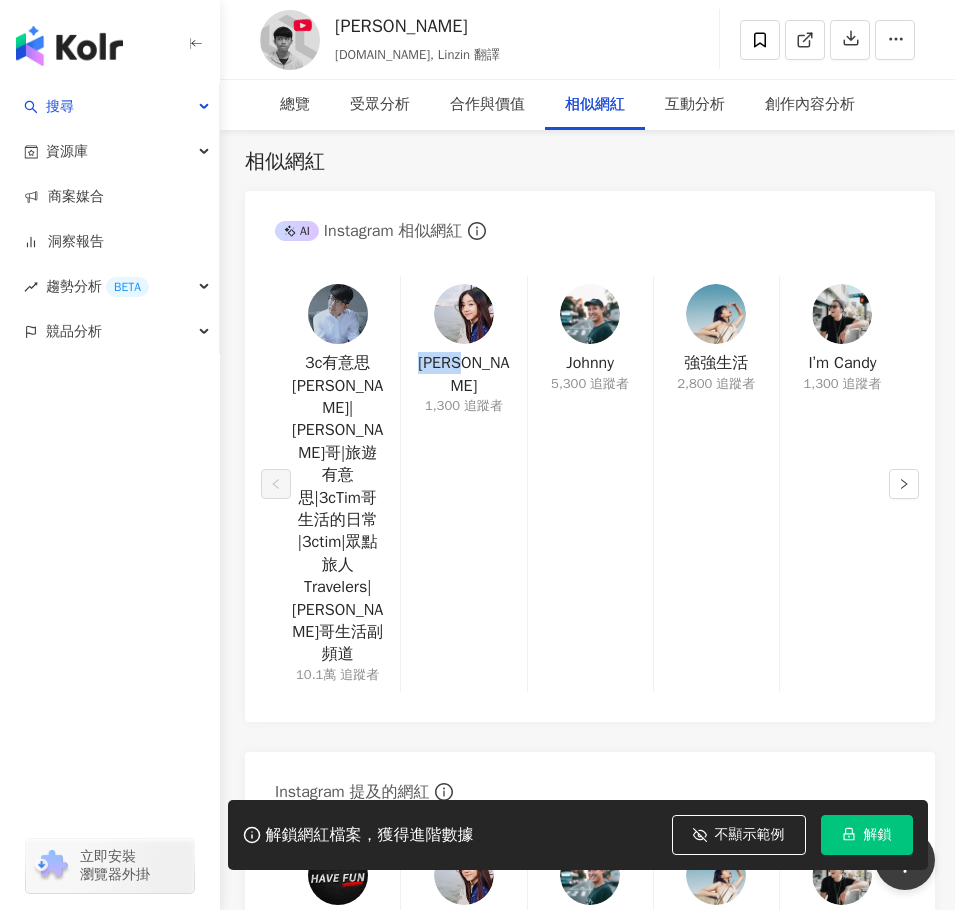 drag, startPoint x: 442, startPoint y: 361, endPoint x: 490, endPoint y: 362, distance: 48.010414 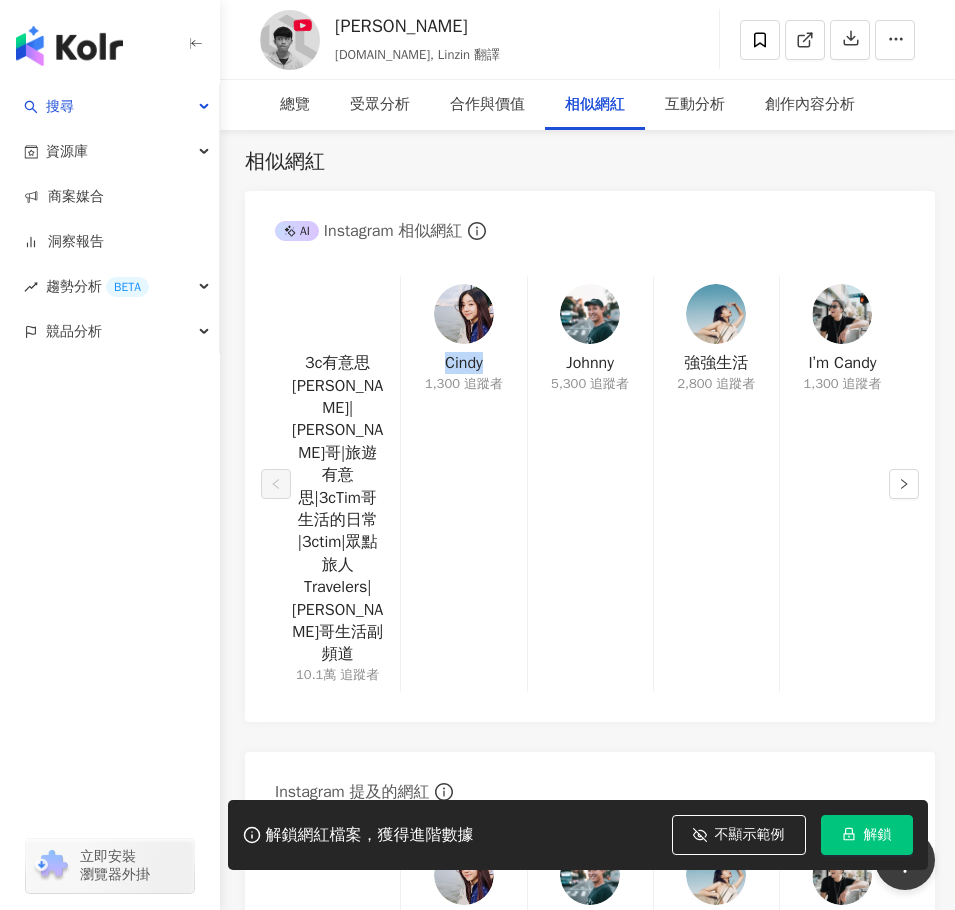 scroll, scrollTop: 0, scrollLeft: 0, axis: both 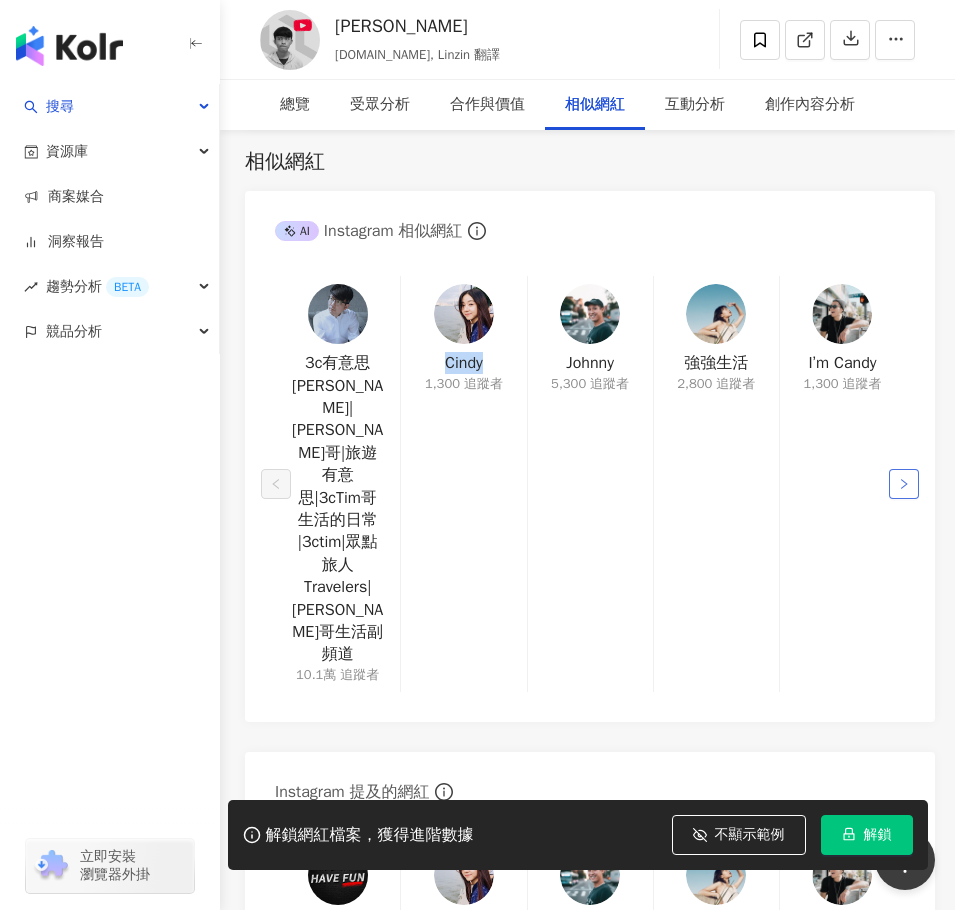 click 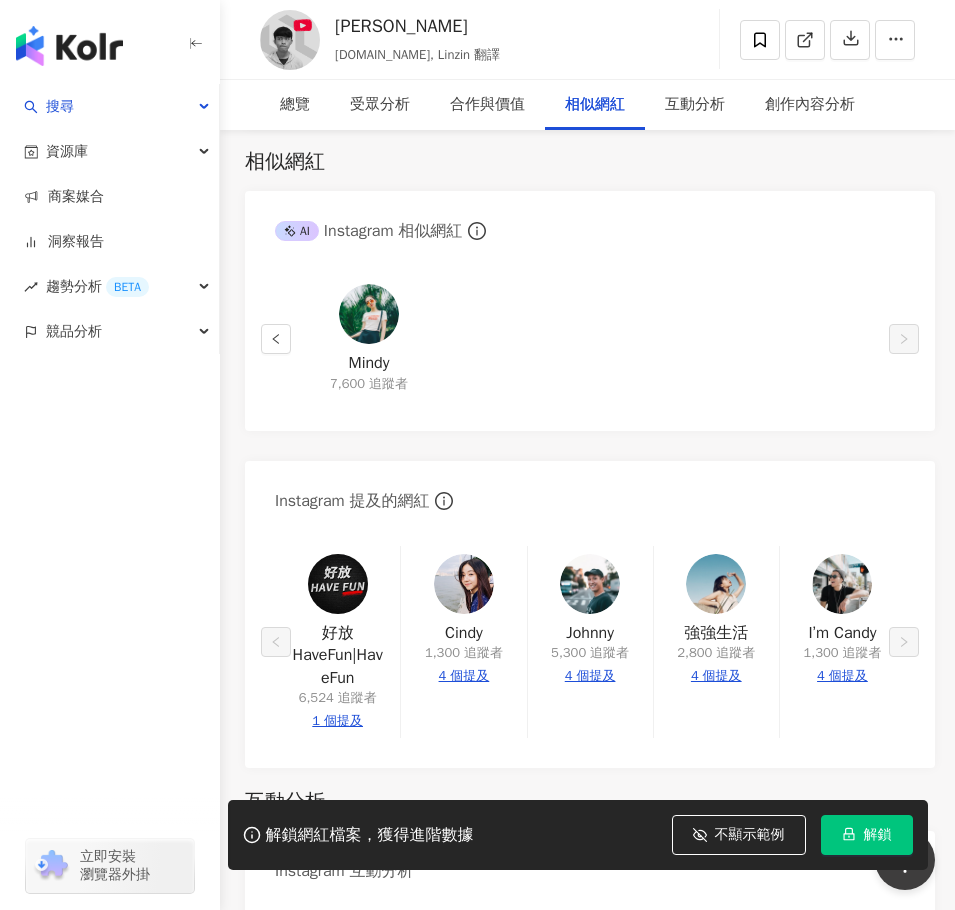 click on "AI Instagram 相似網紅 Mindy 7,600 追蹤者 Instagram 提及的網紅 好放HaveFun|HaveFun 6,524   追蹤者 1 個提及 Cindy 1,300   追蹤者 4 個提及 Johnny 5,300   追蹤者 4 個提及 強強生活 2,800   追蹤者 4 個提及 I’m Candy 1,300   追蹤者 4 個提及" at bounding box center (587, 479) 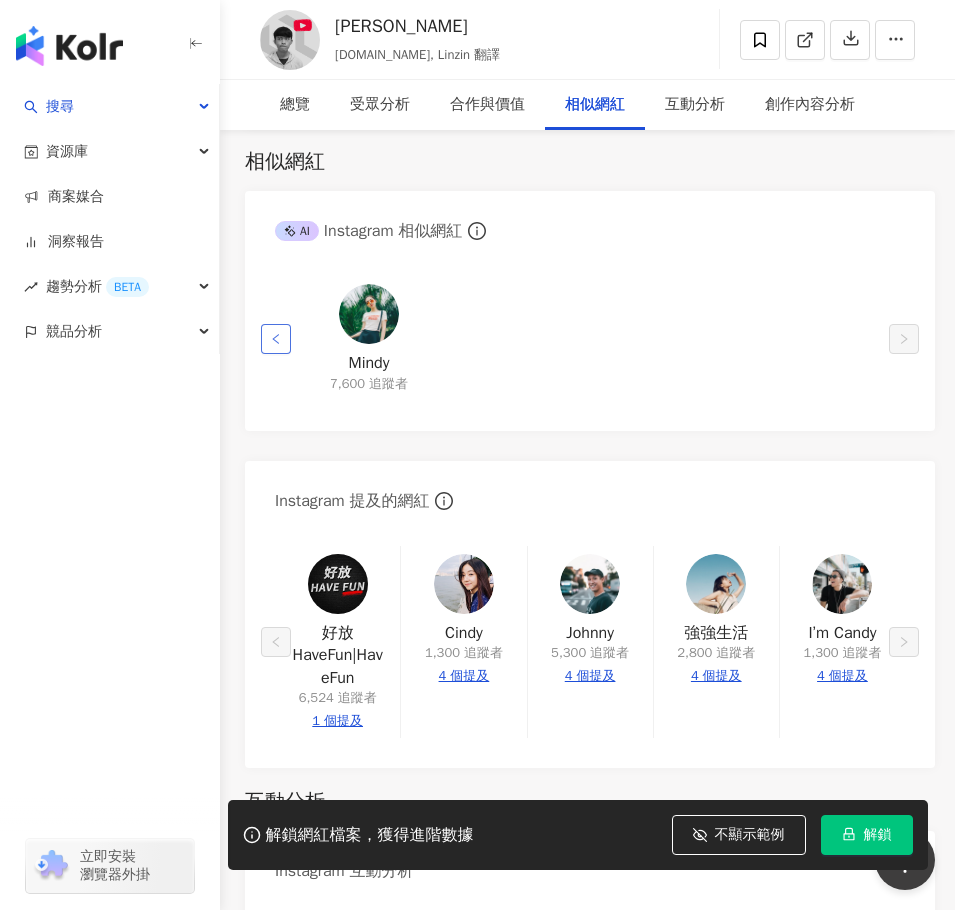 click at bounding box center (276, 339) 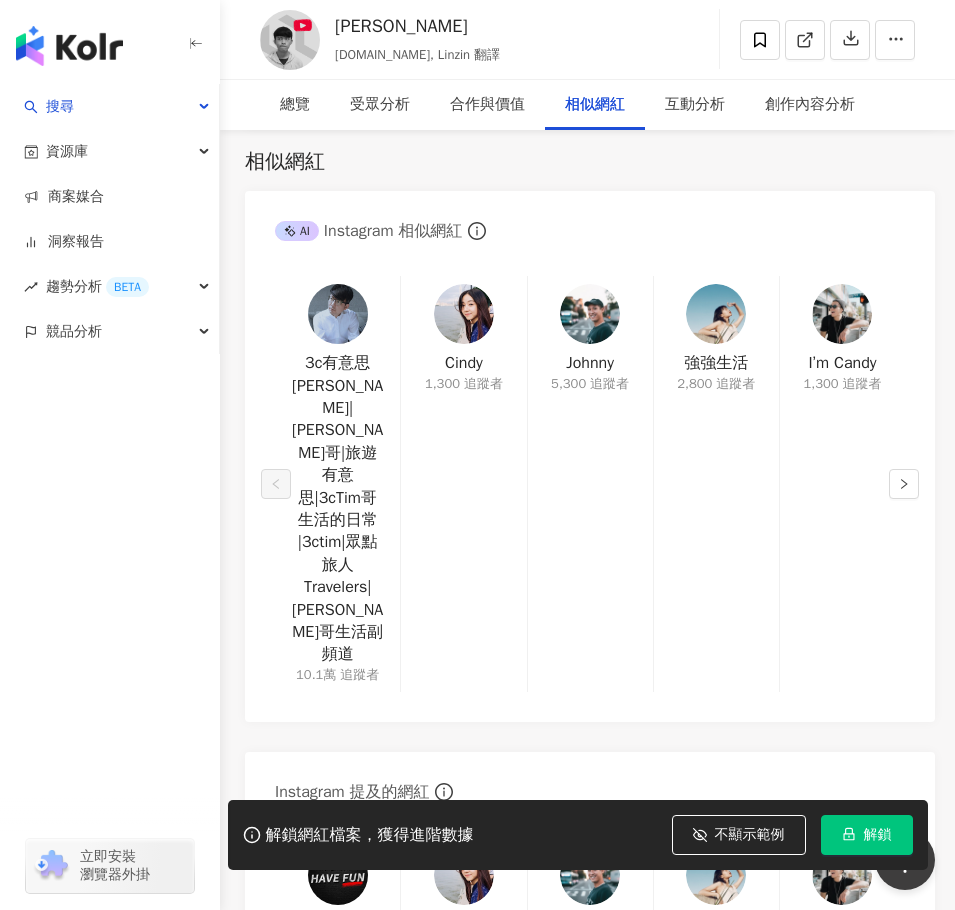 click on "3c有意思tim哥|Tim哥|旅遊有意思|3cTim哥生活的日常 |3ctim|眾點旅人Travelers|Tim哥生活副頻道 10.1萬 追蹤者" at bounding box center (337, 484) 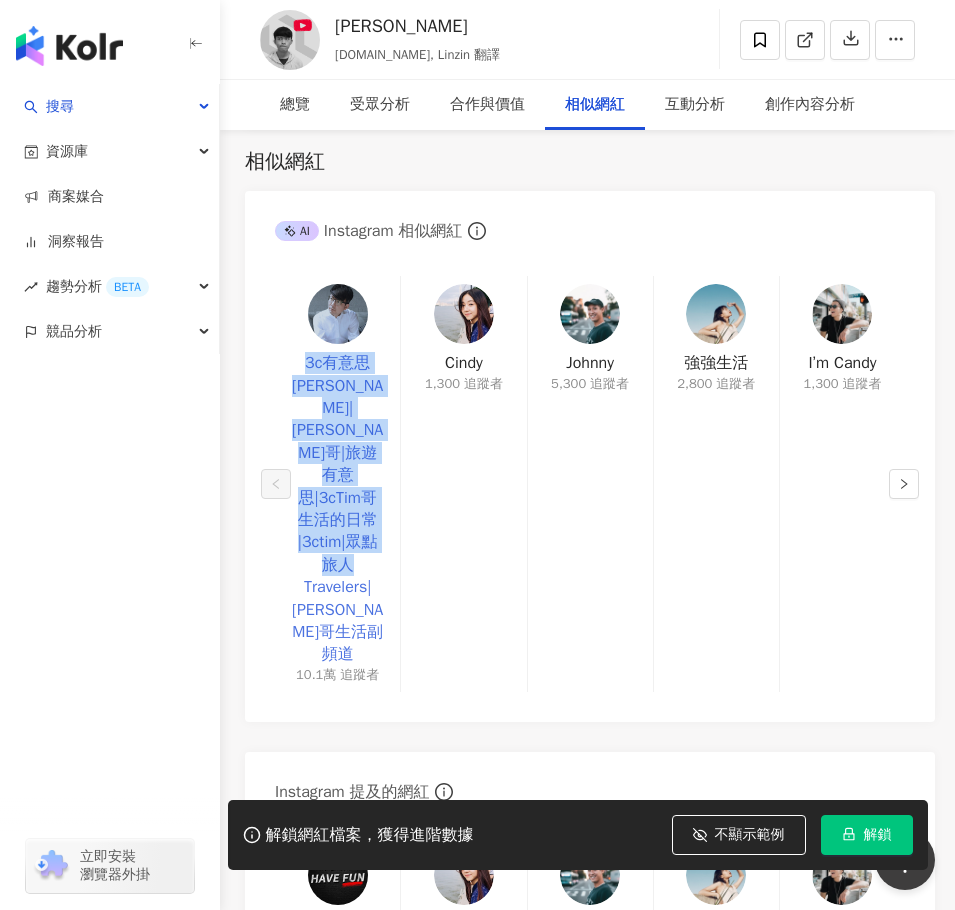 drag, startPoint x: 287, startPoint y: 364, endPoint x: 378, endPoint y: 558, distance: 214.28252 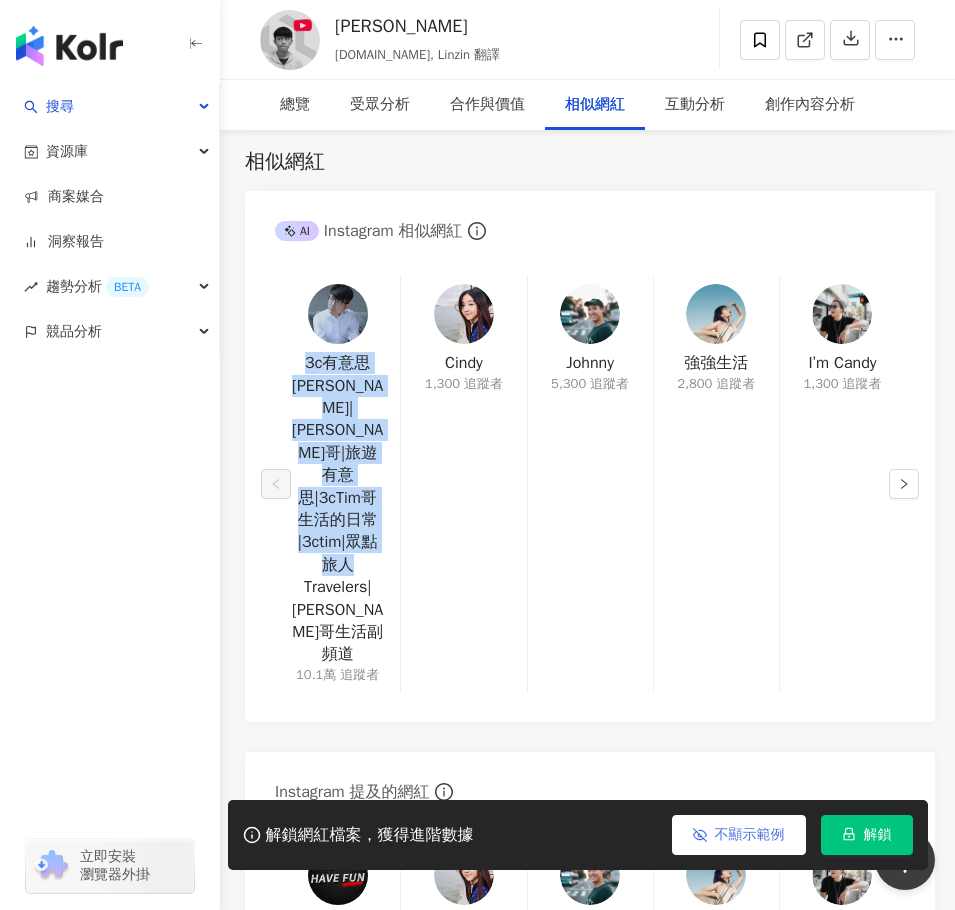 click on "不顯示範例" at bounding box center (739, 835) 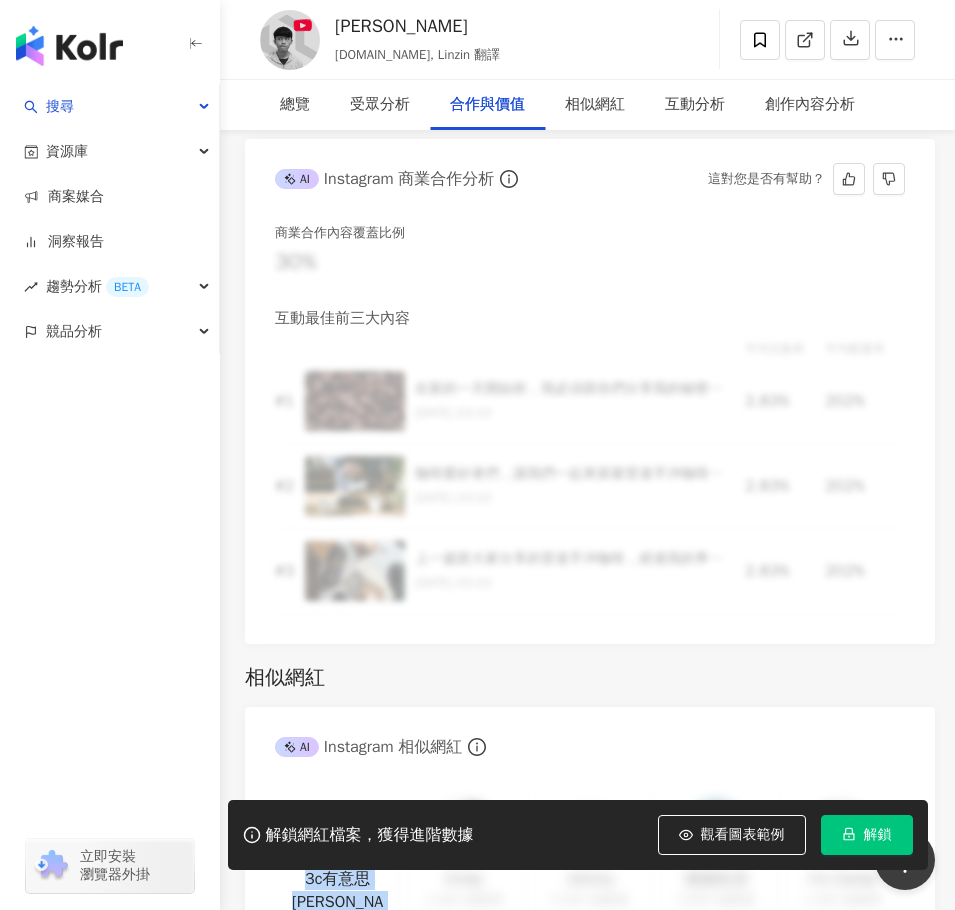 scroll, scrollTop: 4605, scrollLeft: 0, axis: vertical 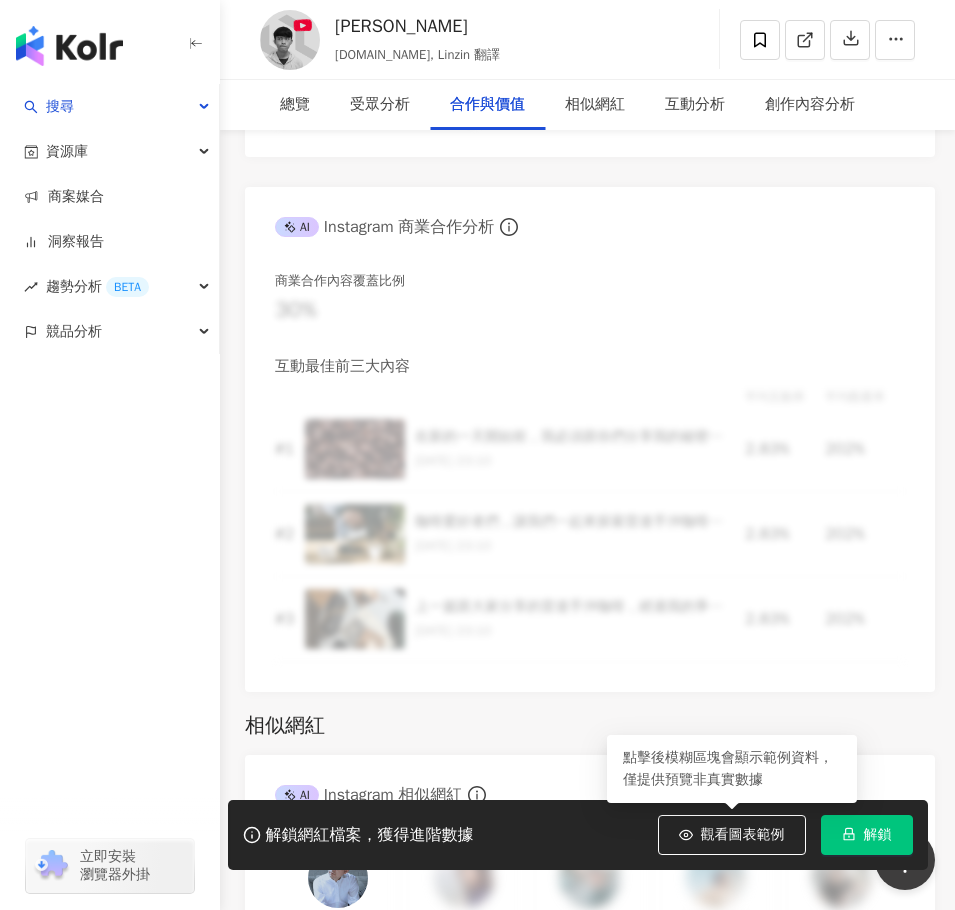 drag, startPoint x: 746, startPoint y: 836, endPoint x: 533, endPoint y: 488, distance: 408.01102 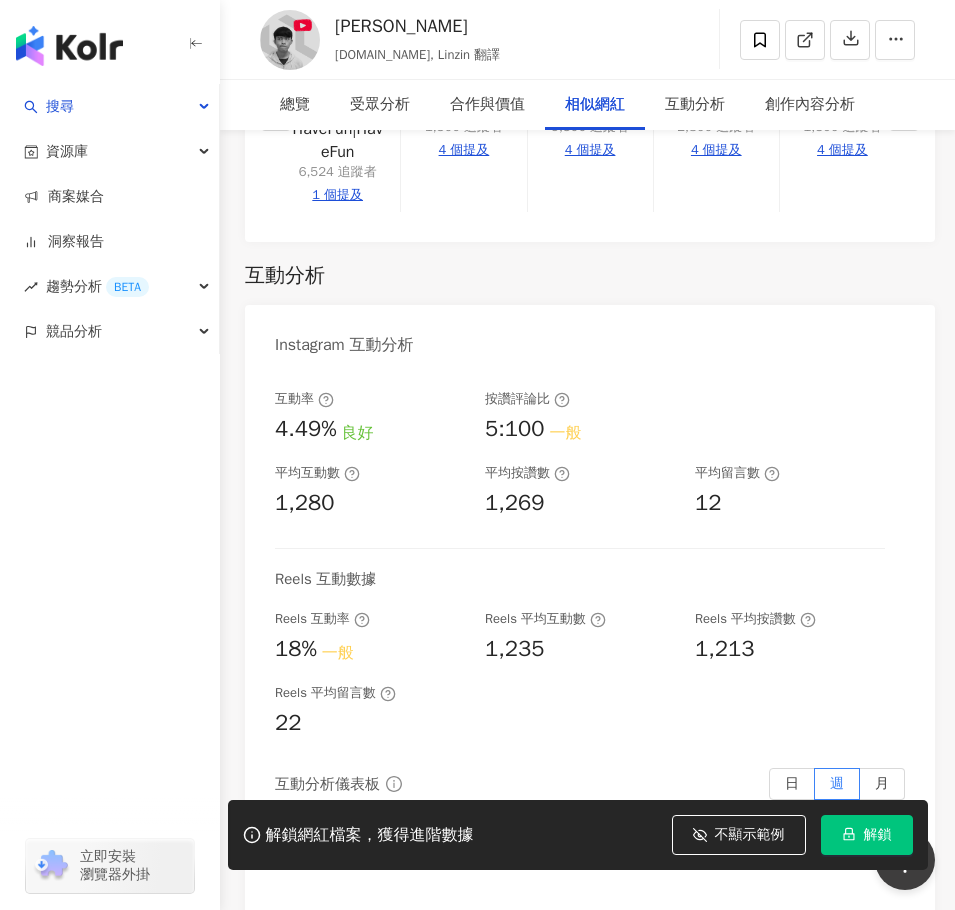 scroll, scrollTop: 6005, scrollLeft: 0, axis: vertical 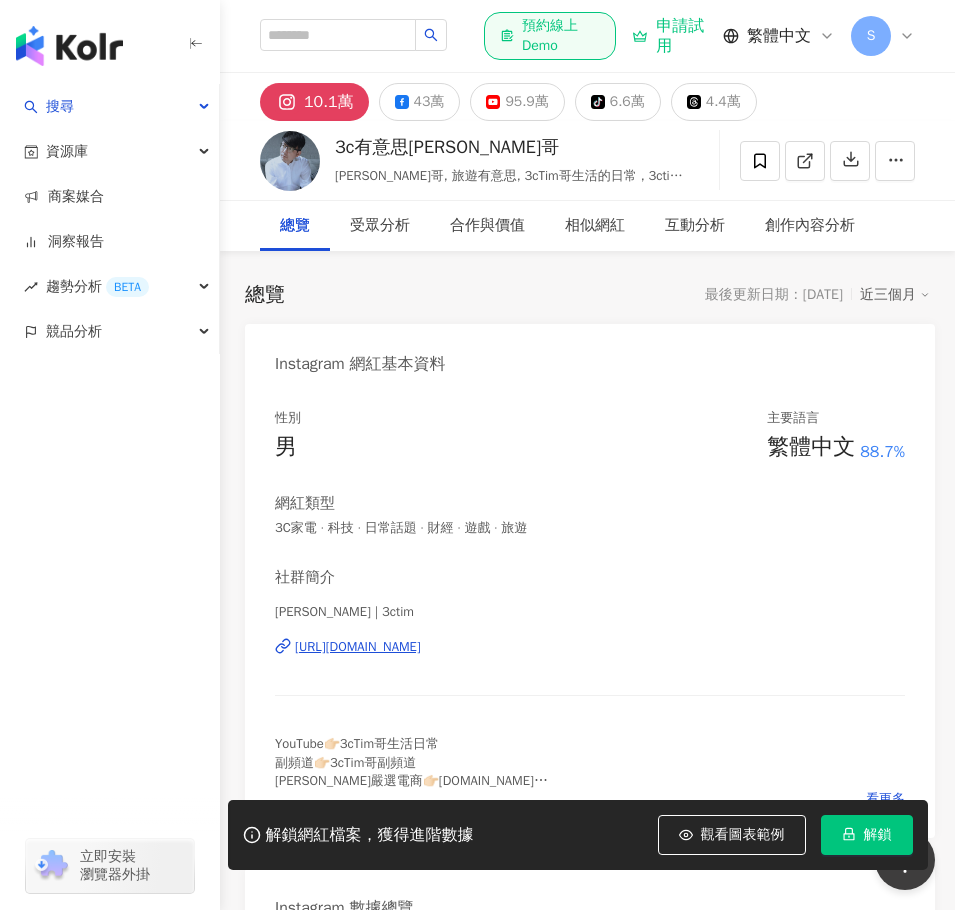 click on "[URL][DOMAIN_NAME]" at bounding box center (358, 647) 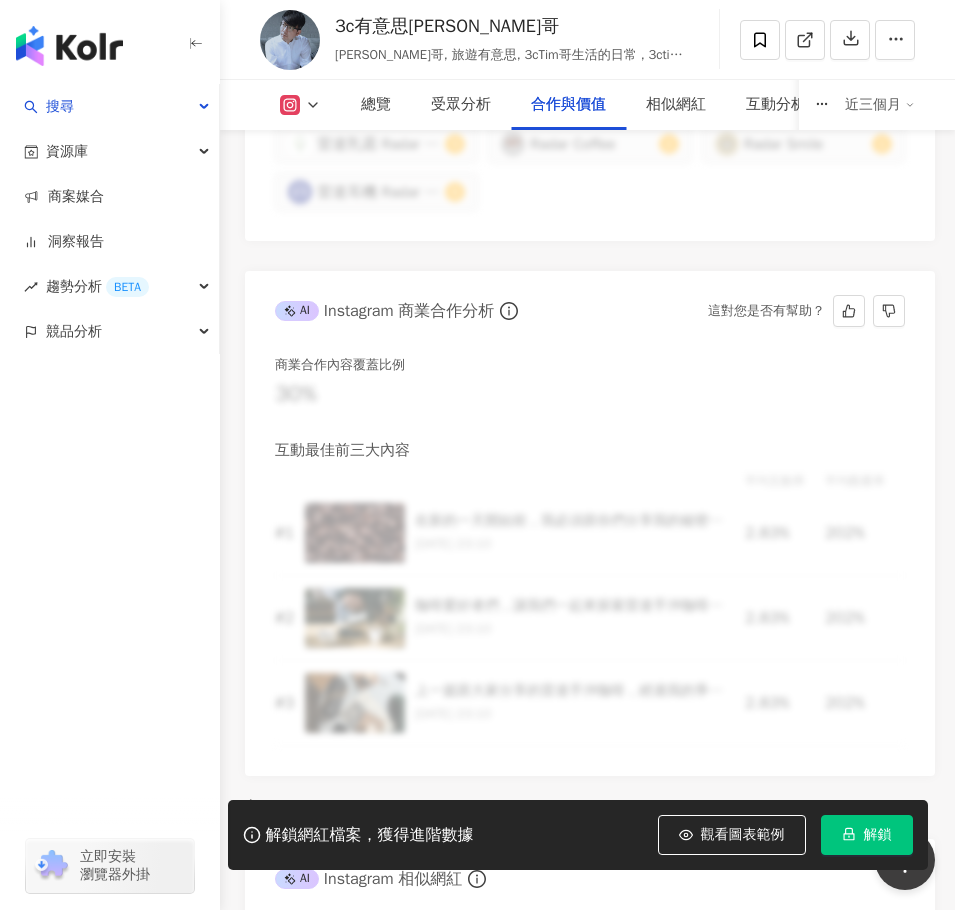 scroll, scrollTop: 4800, scrollLeft: 0, axis: vertical 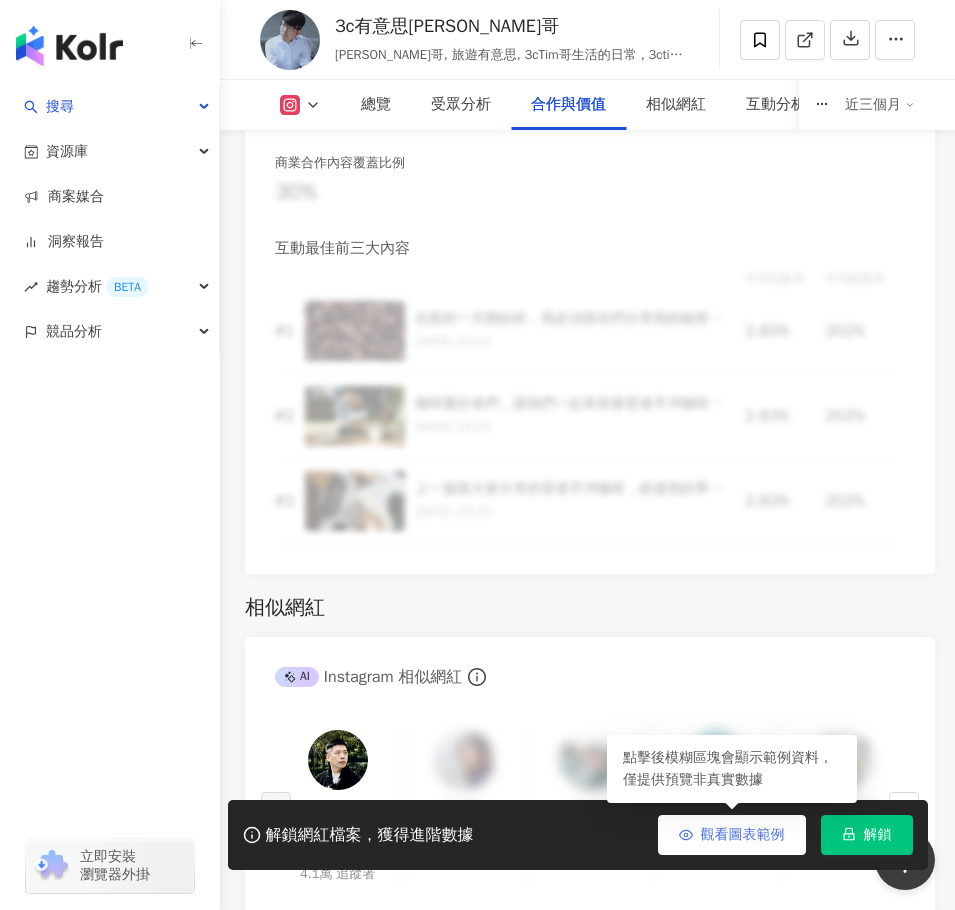 click on "觀看圖表範例" at bounding box center (743, 835) 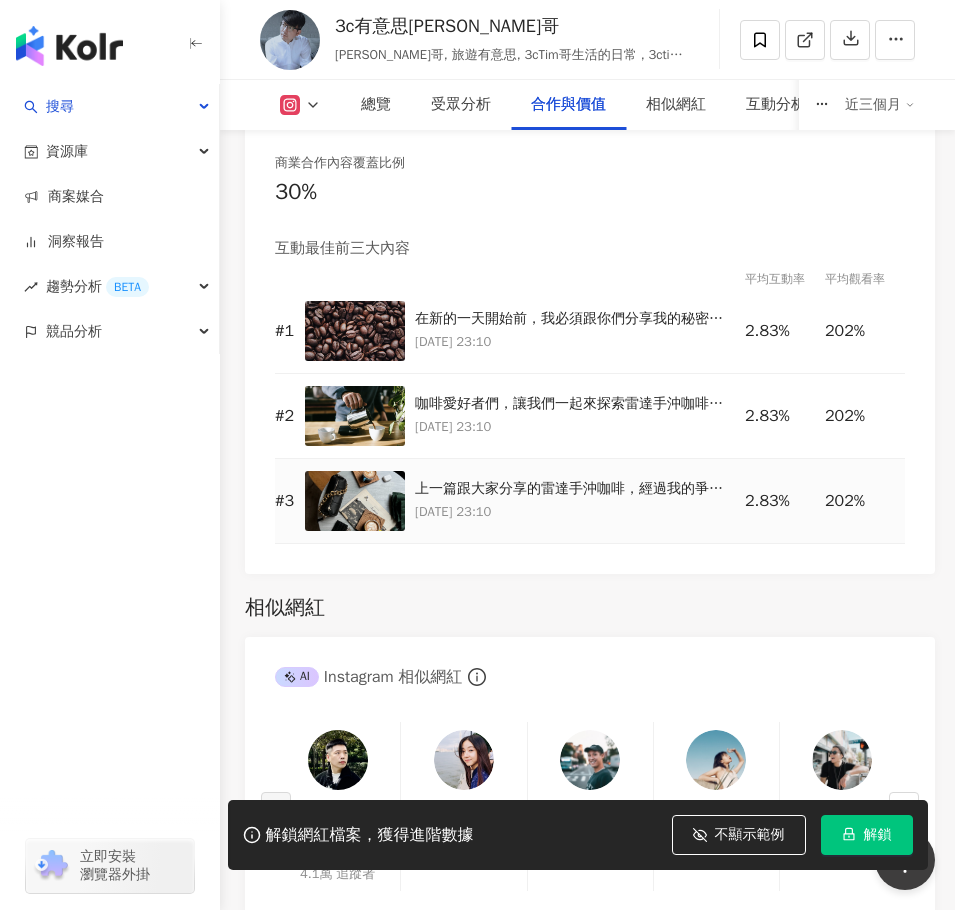scroll, scrollTop: 4733, scrollLeft: 0, axis: vertical 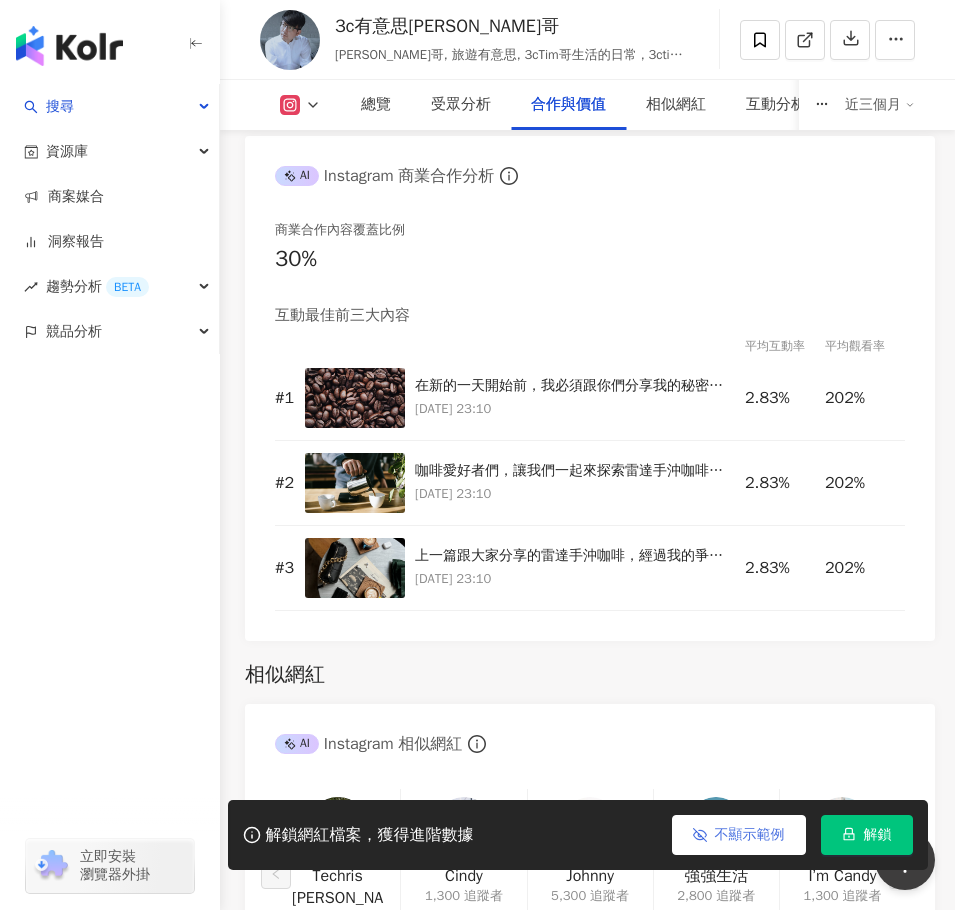 click on "不顯示範例" at bounding box center [750, 835] 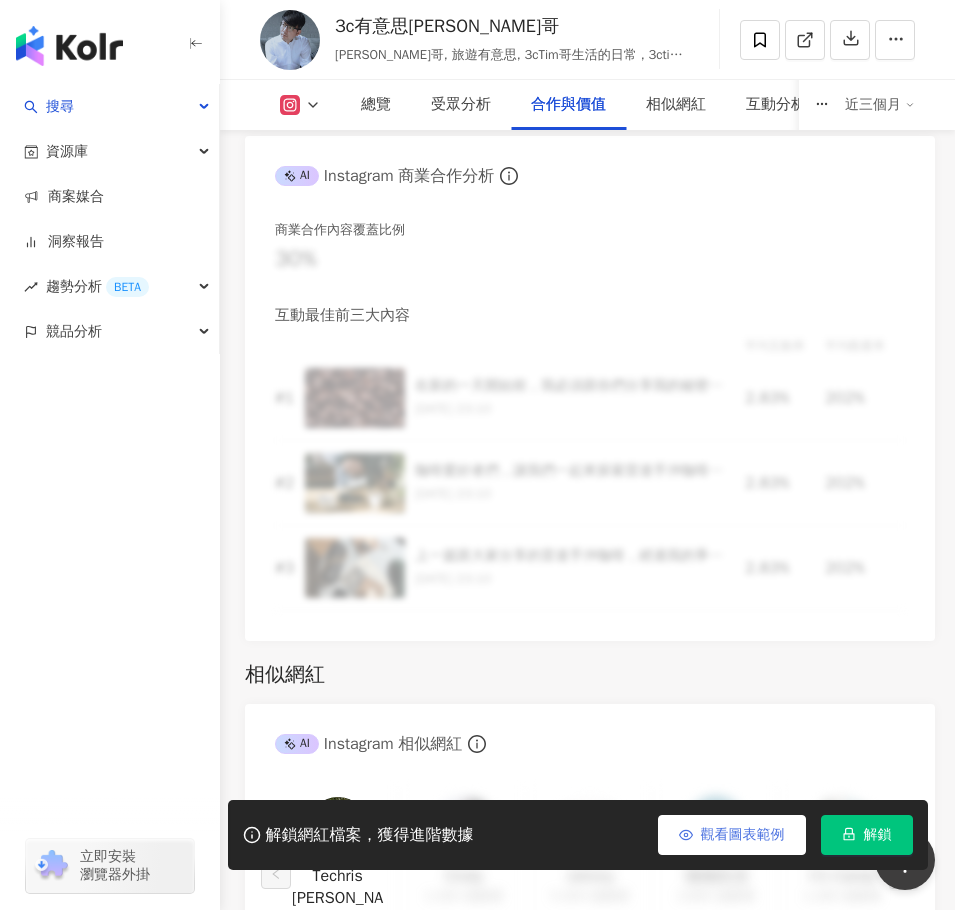 click on "觀看圖表範例" at bounding box center [743, 835] 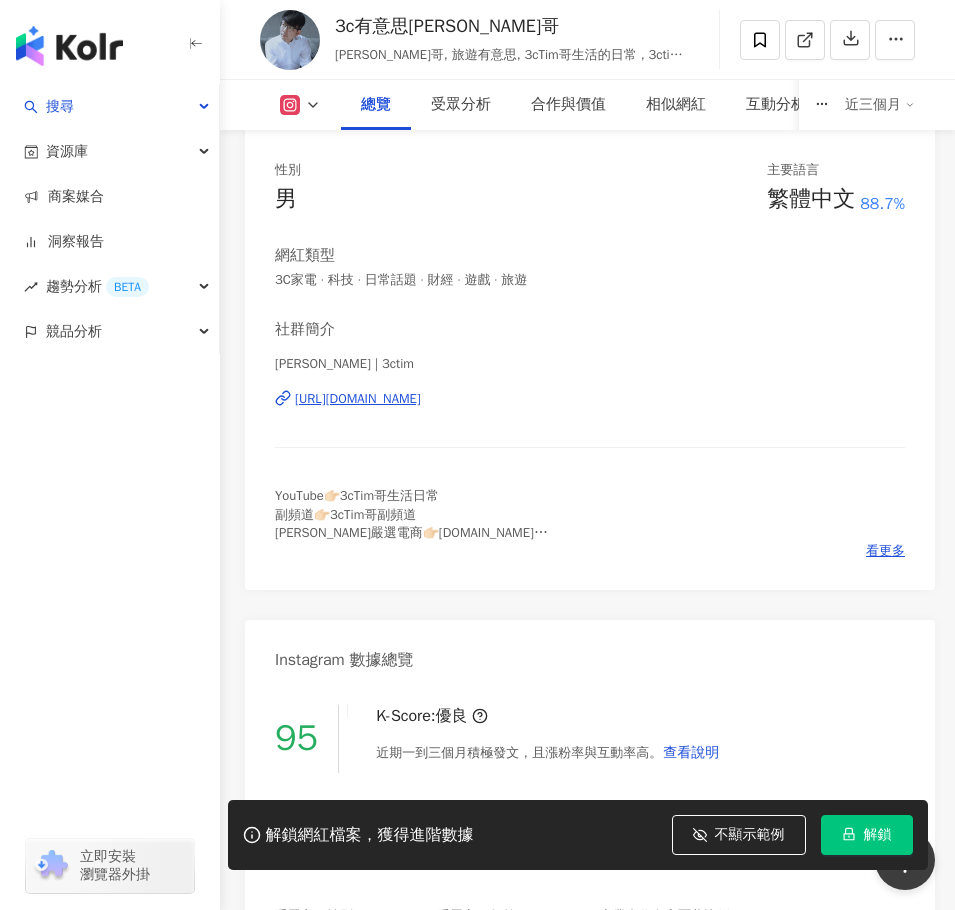 scroll, scrollTop: 0, scrollLeft: 0, axis: both 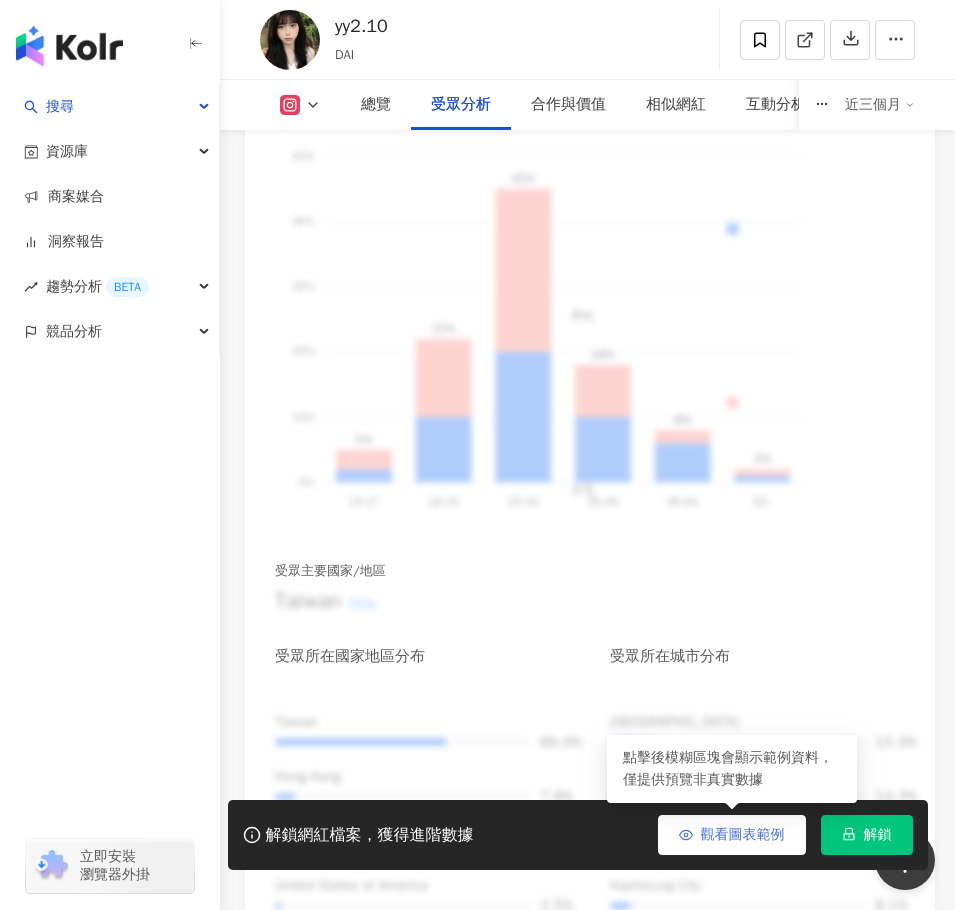 click at bounding box center [686, 834] 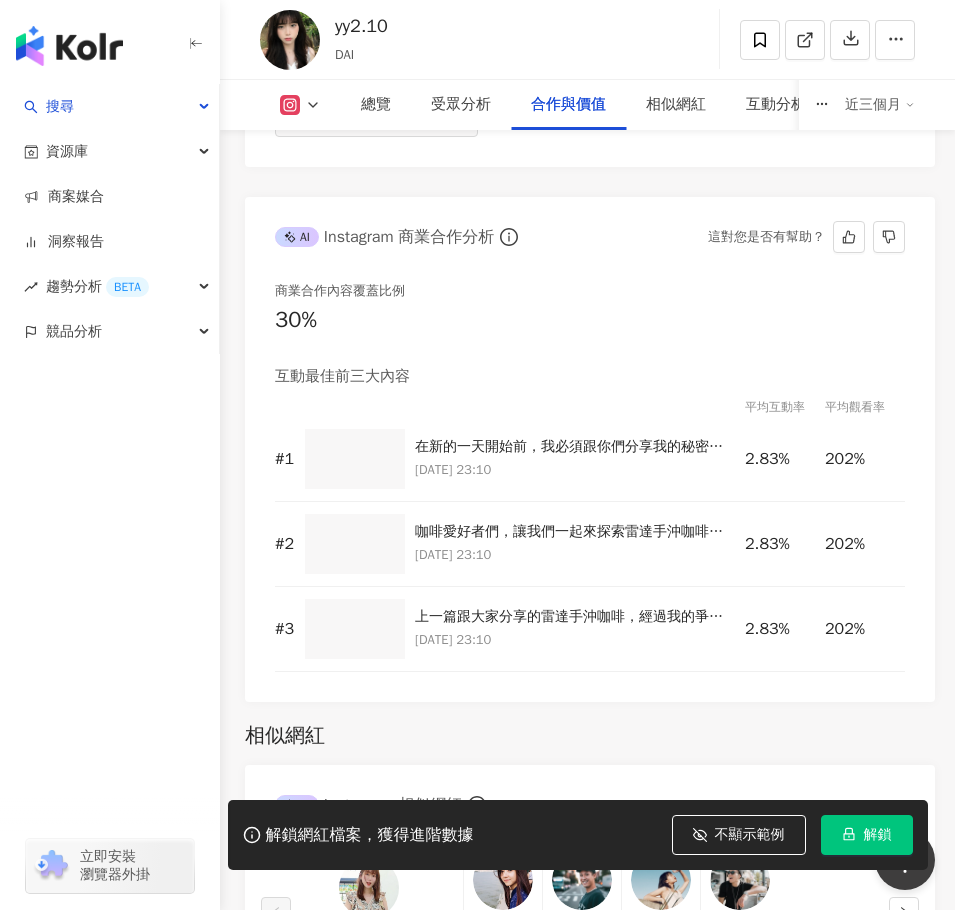 scroll, scrollTop: 4633, scrollLeft: 0, axis: vertical 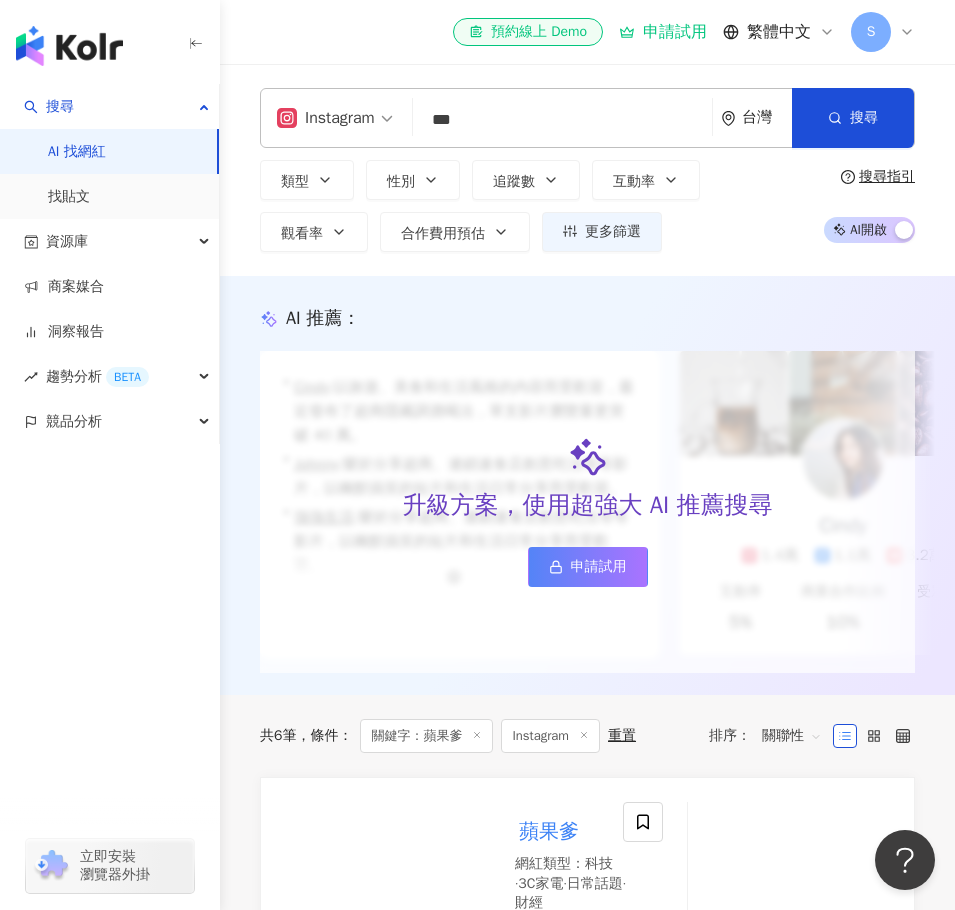click on "***" at bounding box center [562, 120] 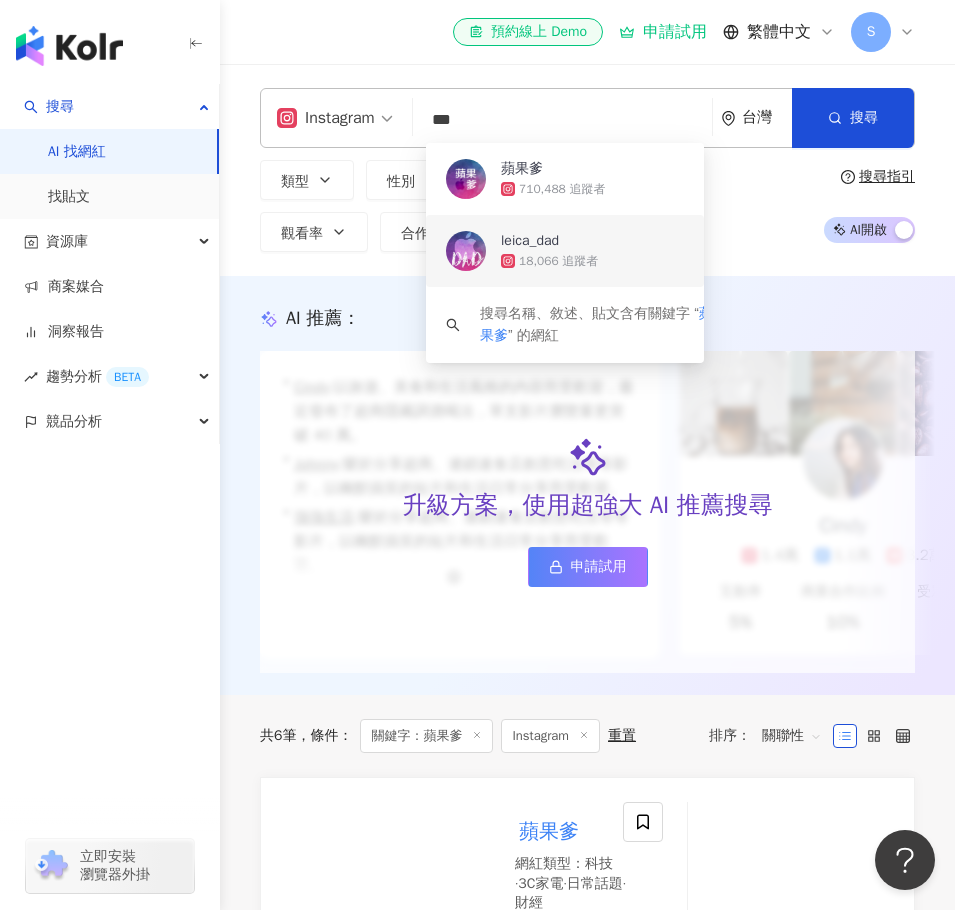 click on "***" at bounding box center [562, 120] 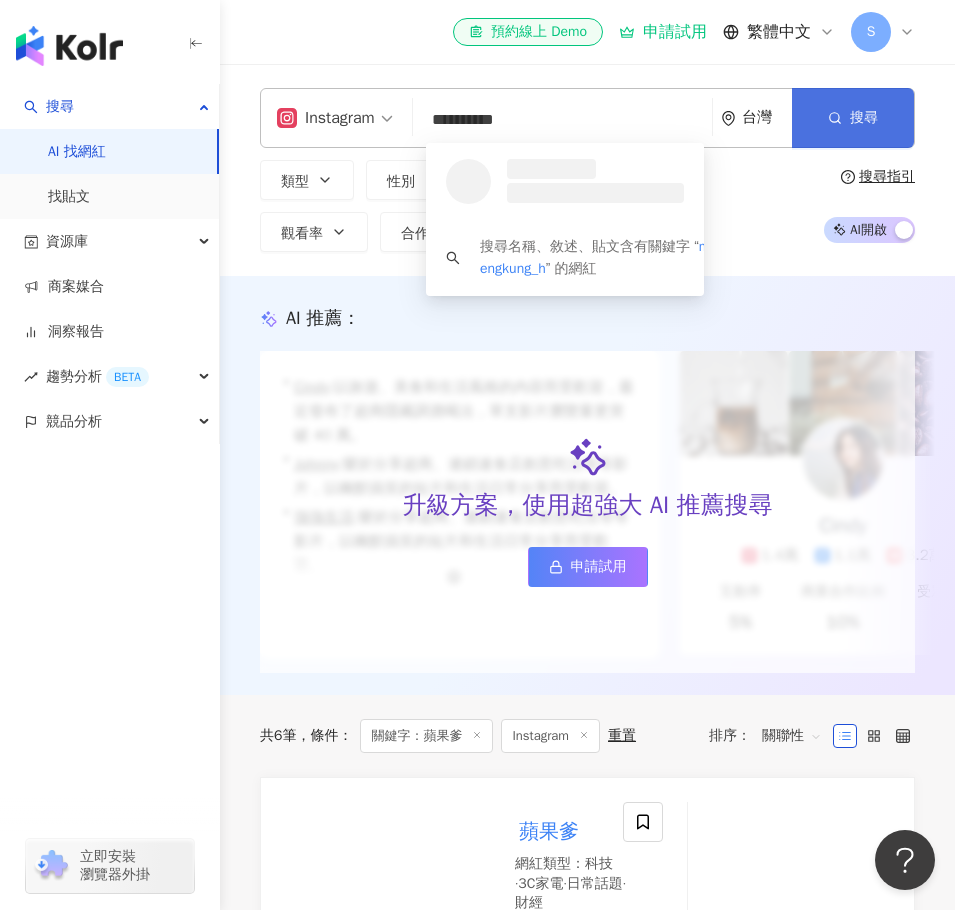 click on "搜尋" at bounding box center [853, 118] 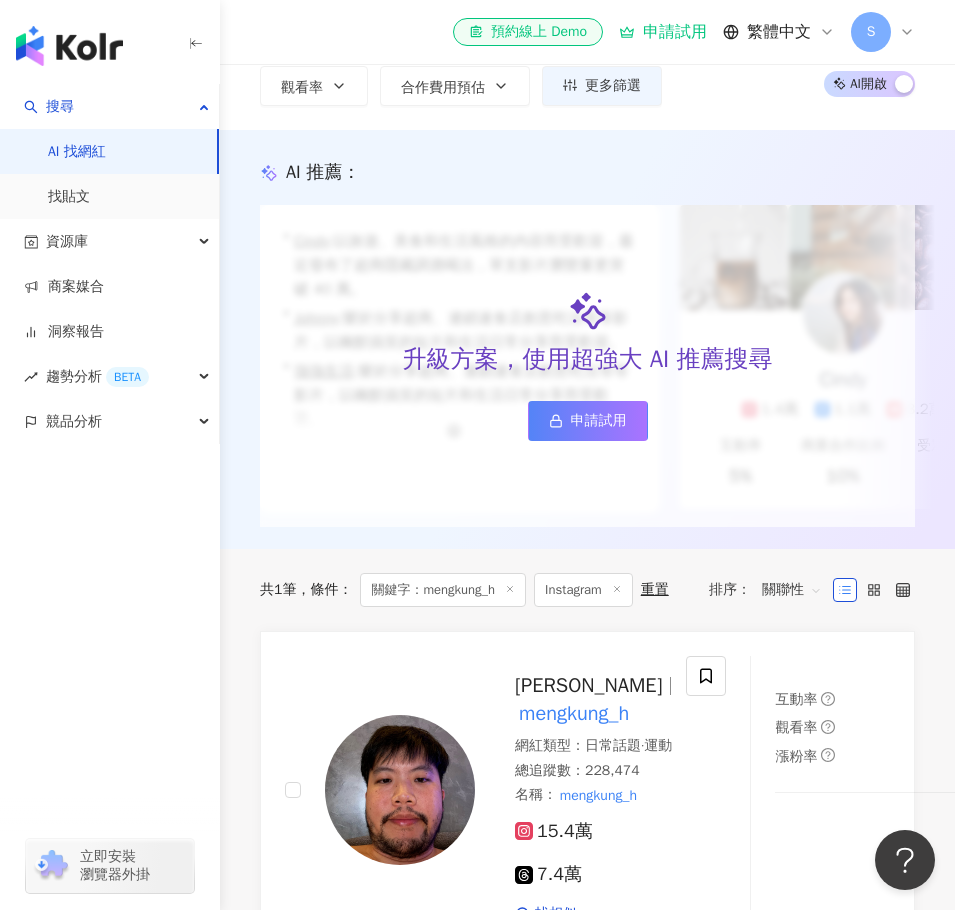 scroll, scrollTop: 400, scrollLeft: 0, axis: vertical 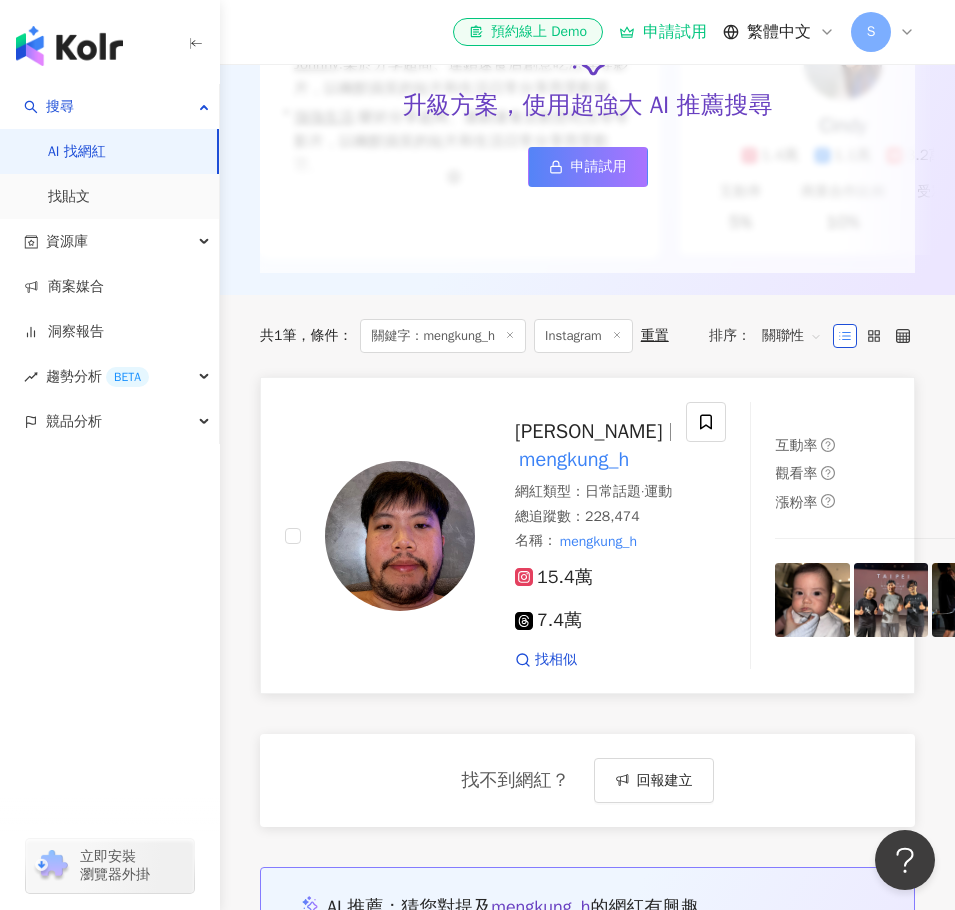 click on "[PERSON_NAME]" at bounding box center [588, 431] 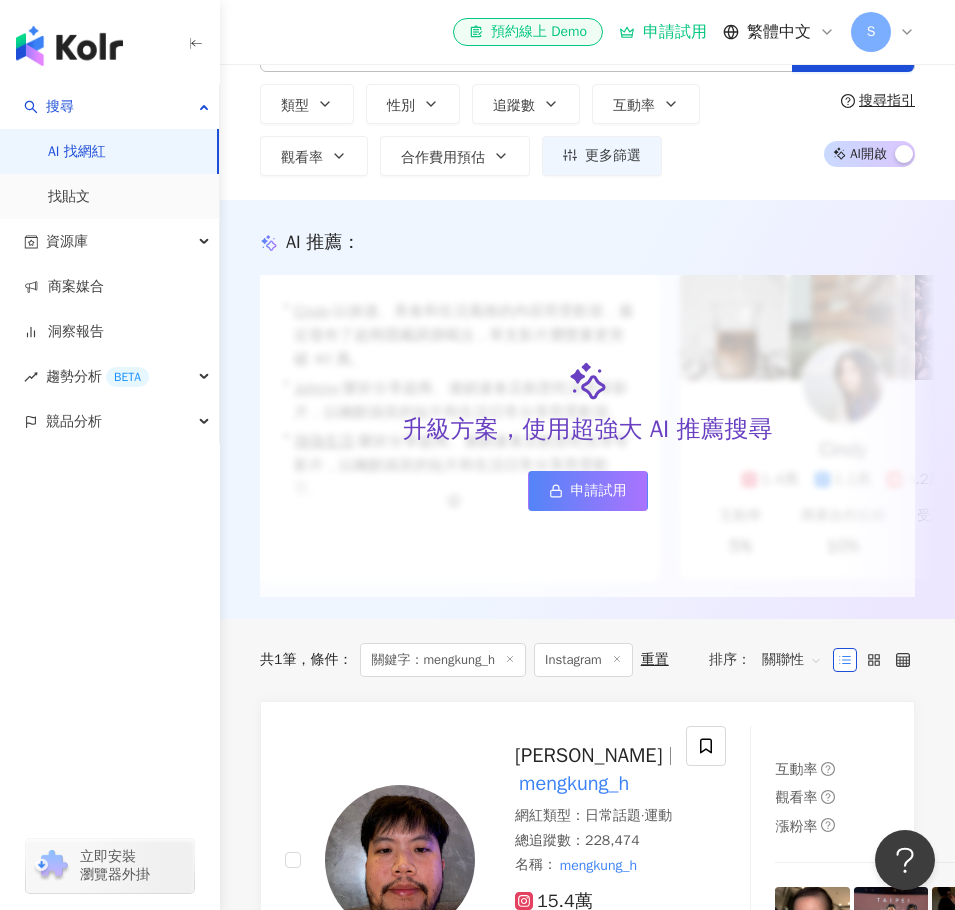 scroll, scrollTop: 0, scrollLeft: 0, axis: both 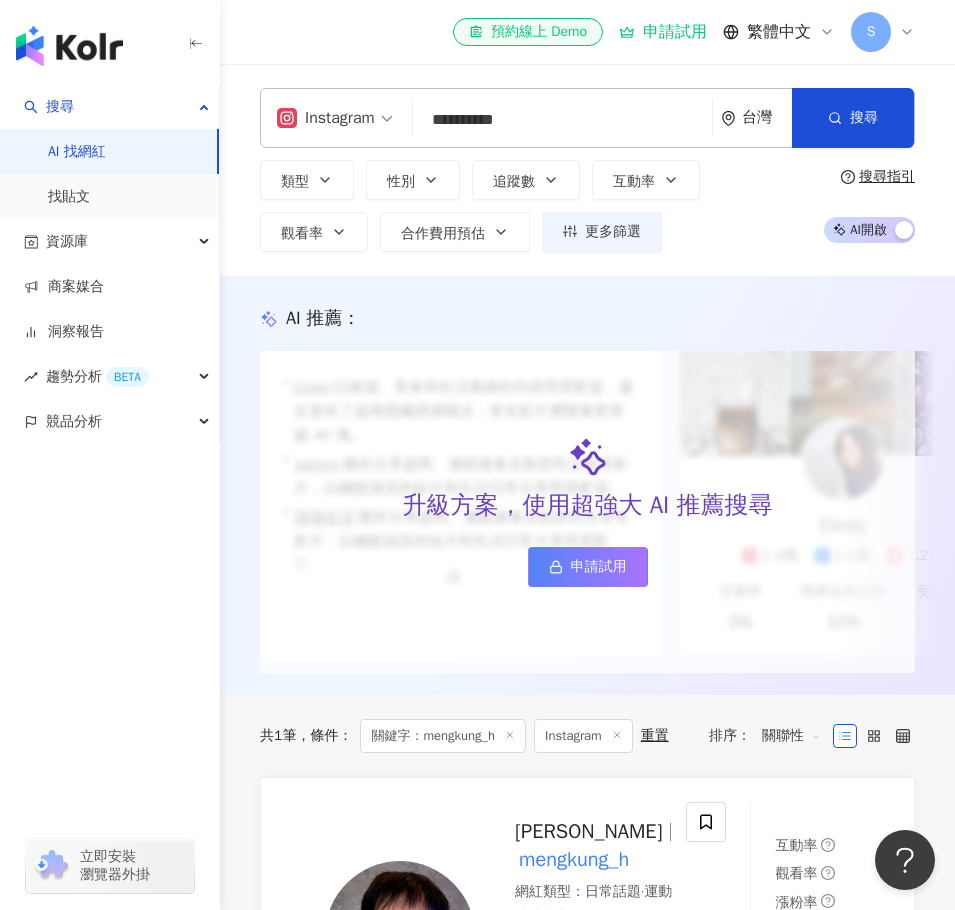 click on "**********" at bounding box center (562, 120) 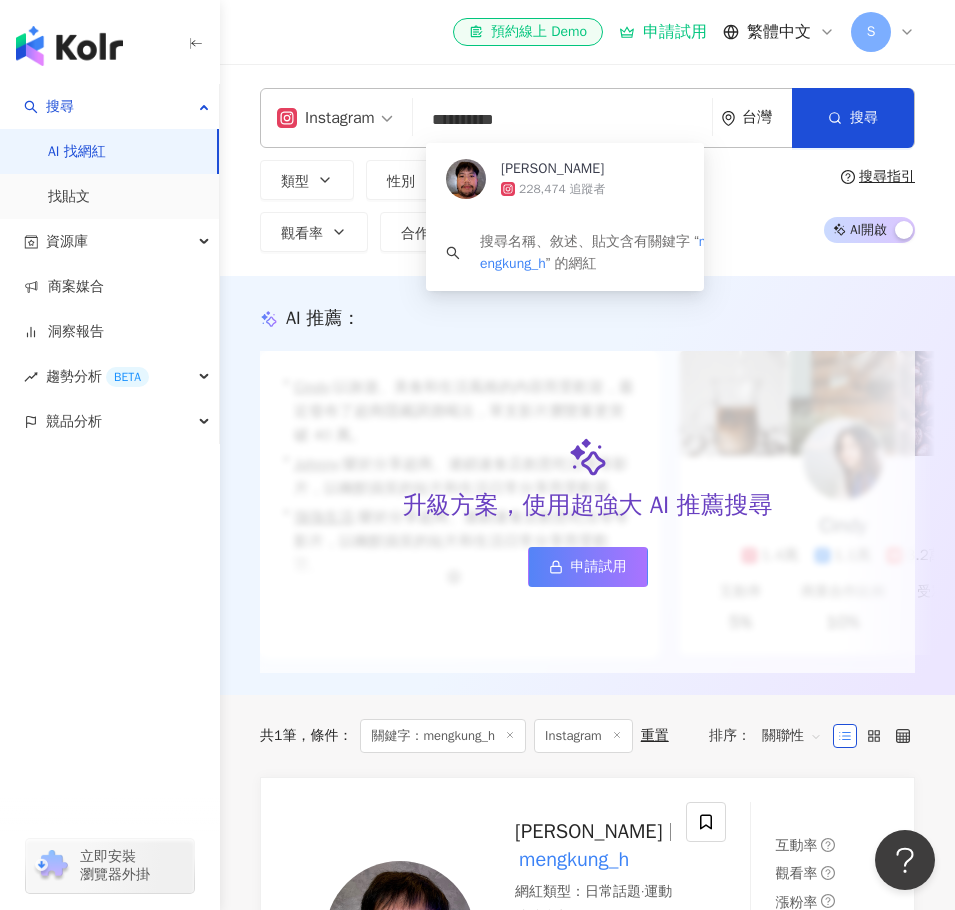 click on "**********" at bounding box center (562, 120) 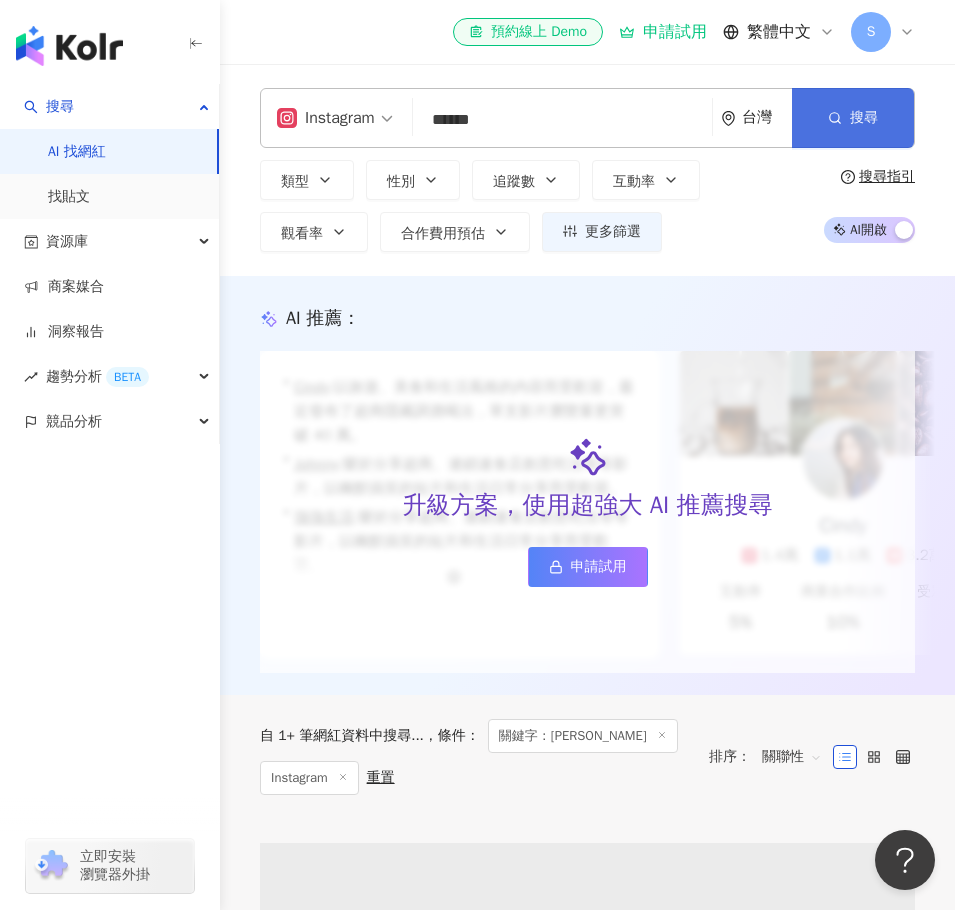 type on "******" 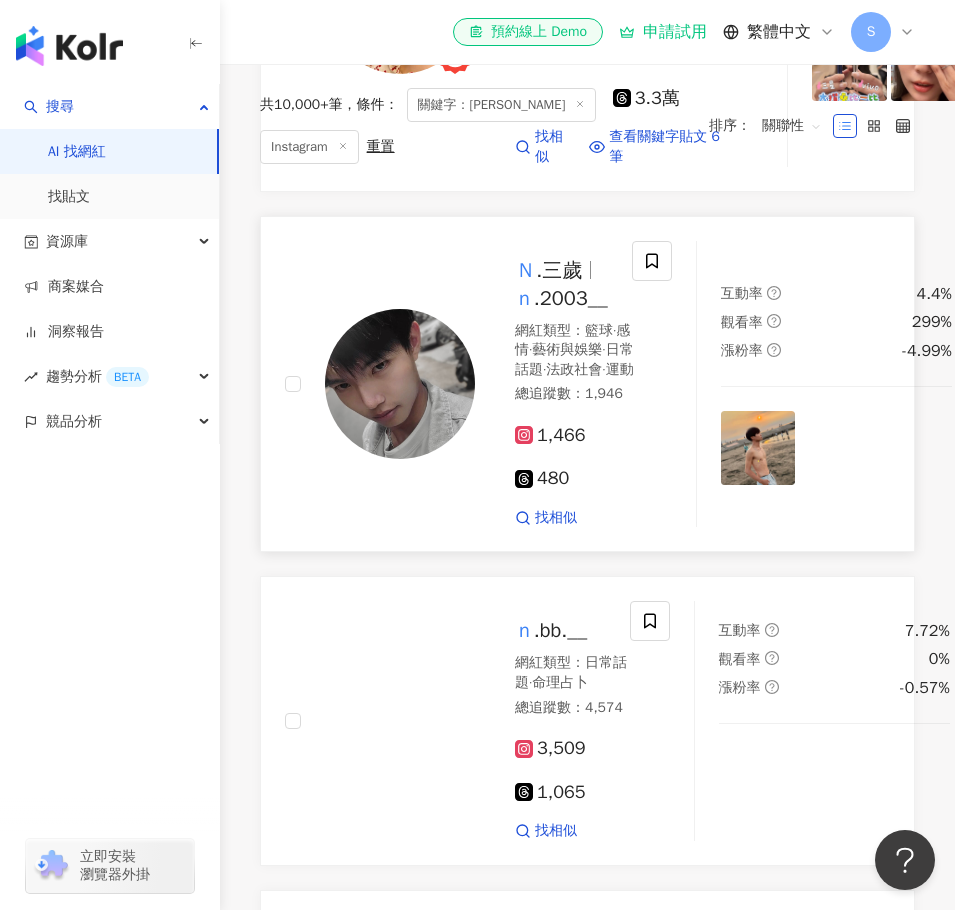 scroll, scrollTop: 600, scrollLeft: 0, axis: vertical 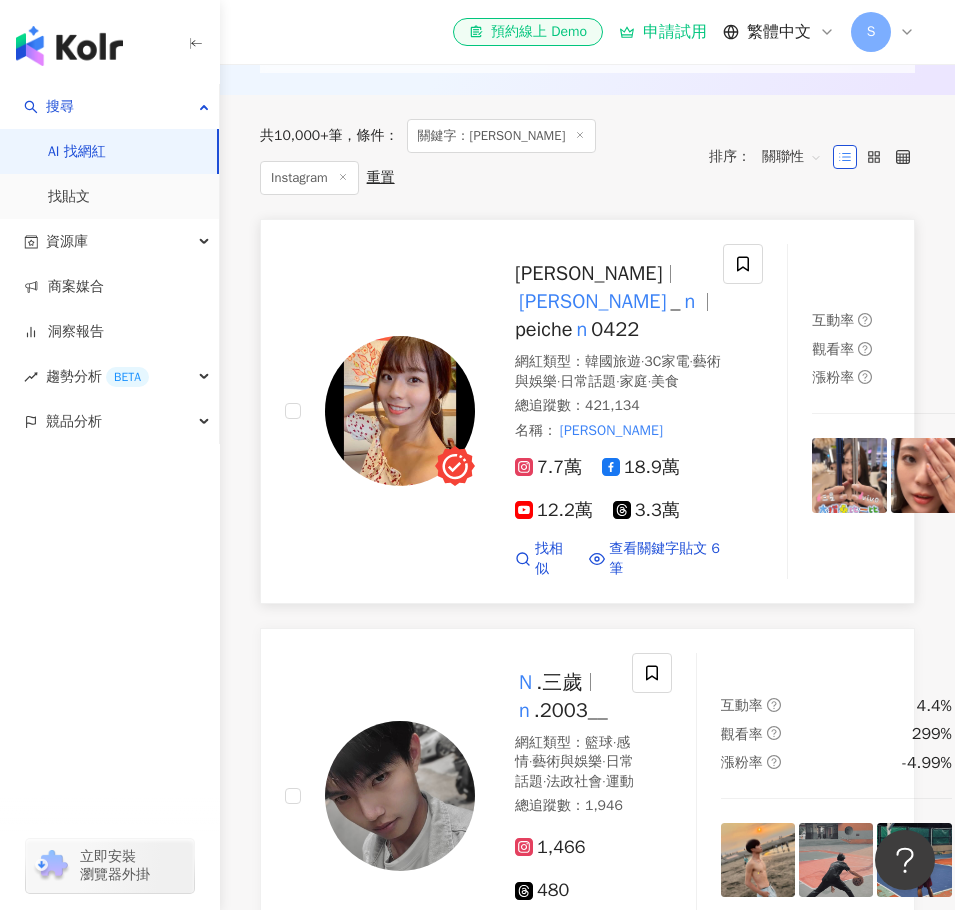 click on "宇恩yu" at bounding box center (592, 301) 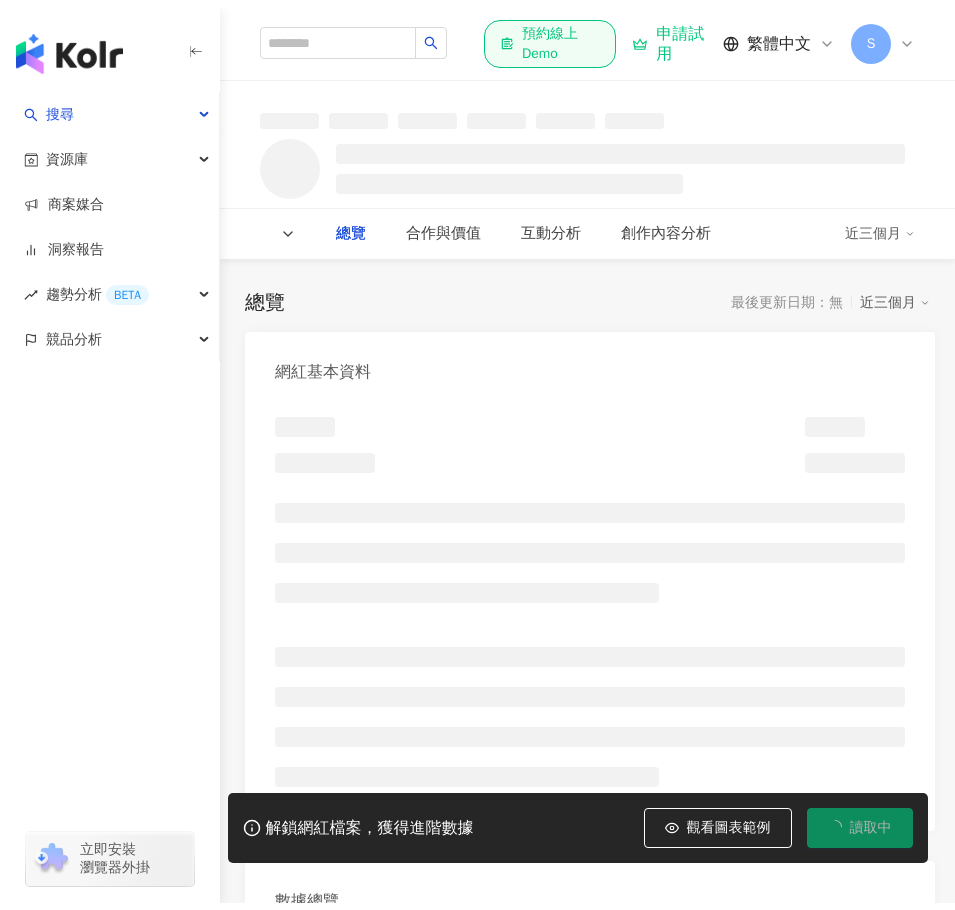 scroll, scrollTop: 0, scrollLeft: 0, axis: both 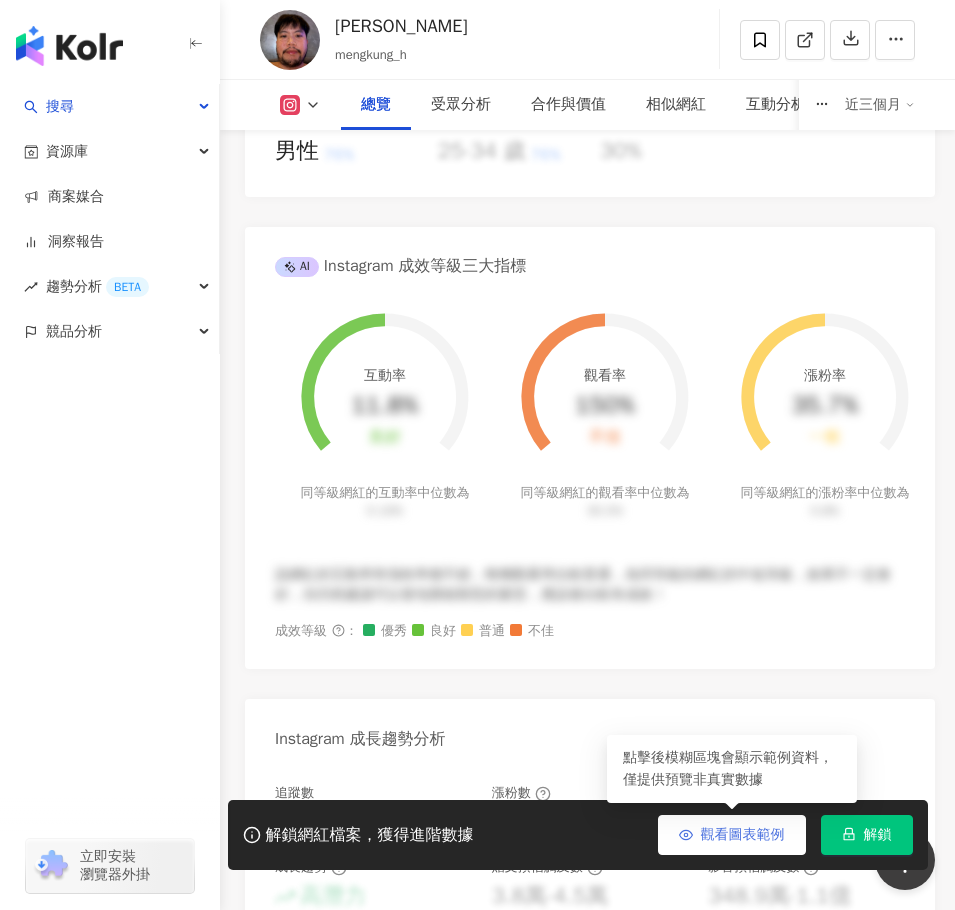 click on "觀看圖表範例" at bounding box center [743, 835] 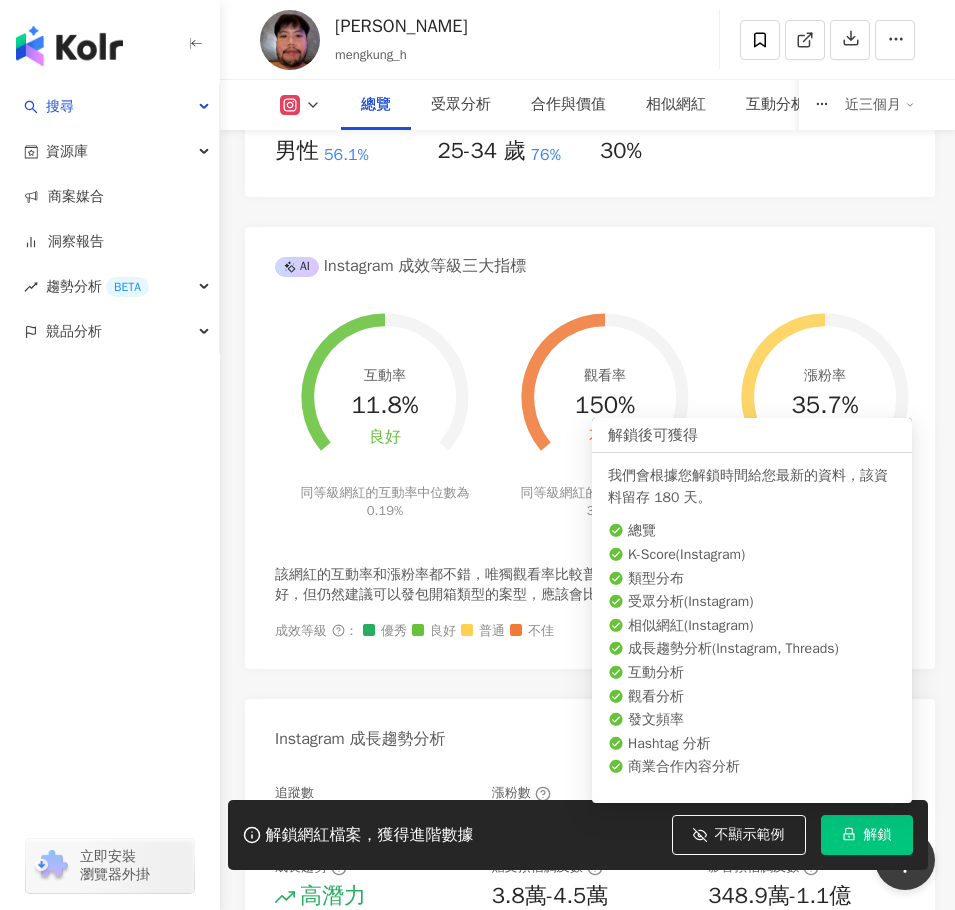 click on "解鎖" at bounding box center (878, 835) 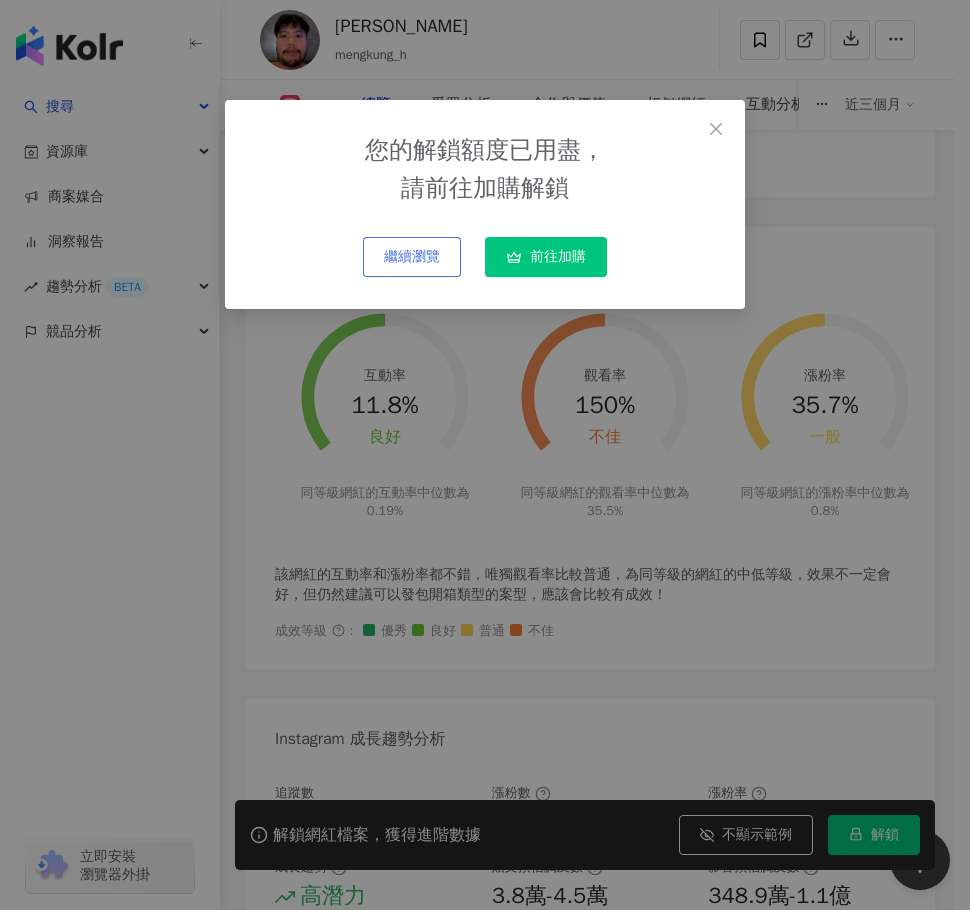 click on "繼續瀏覽" at bounding box center [412, 257] 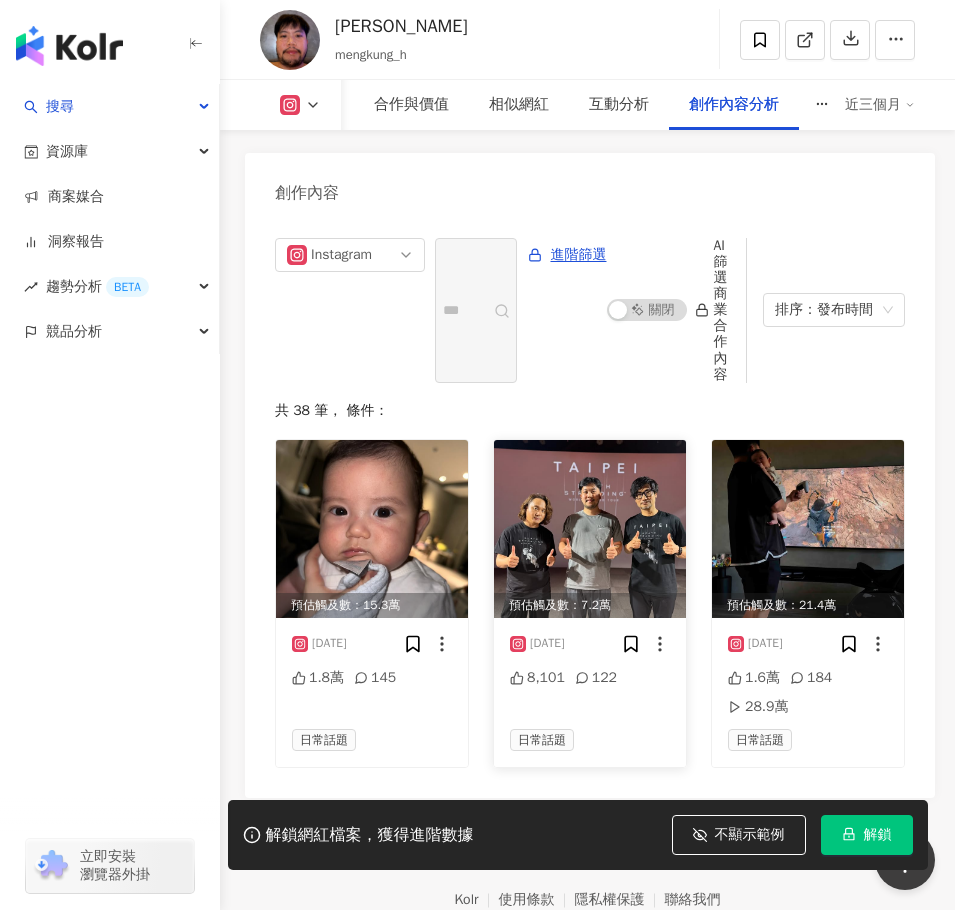 scroll, scrollTop: 9277, scrollLeft: 0, axis: vertical 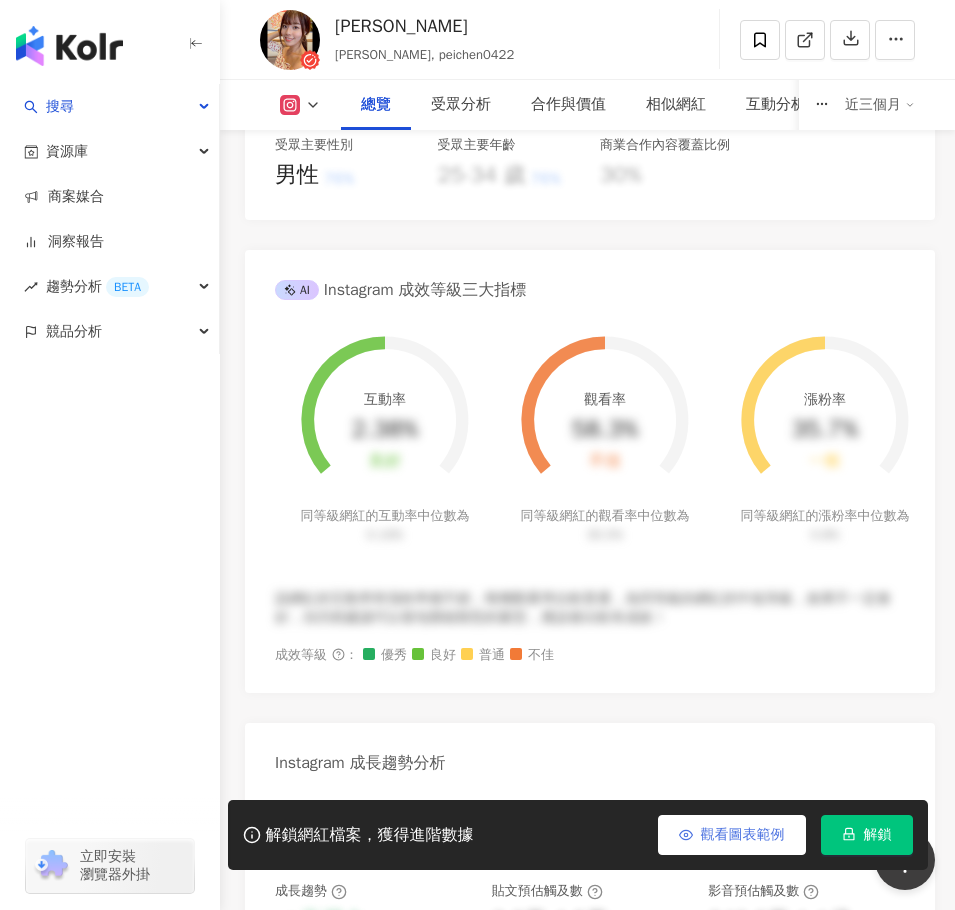 click on "觀看圖表範例" at bounding box center [743, 835] 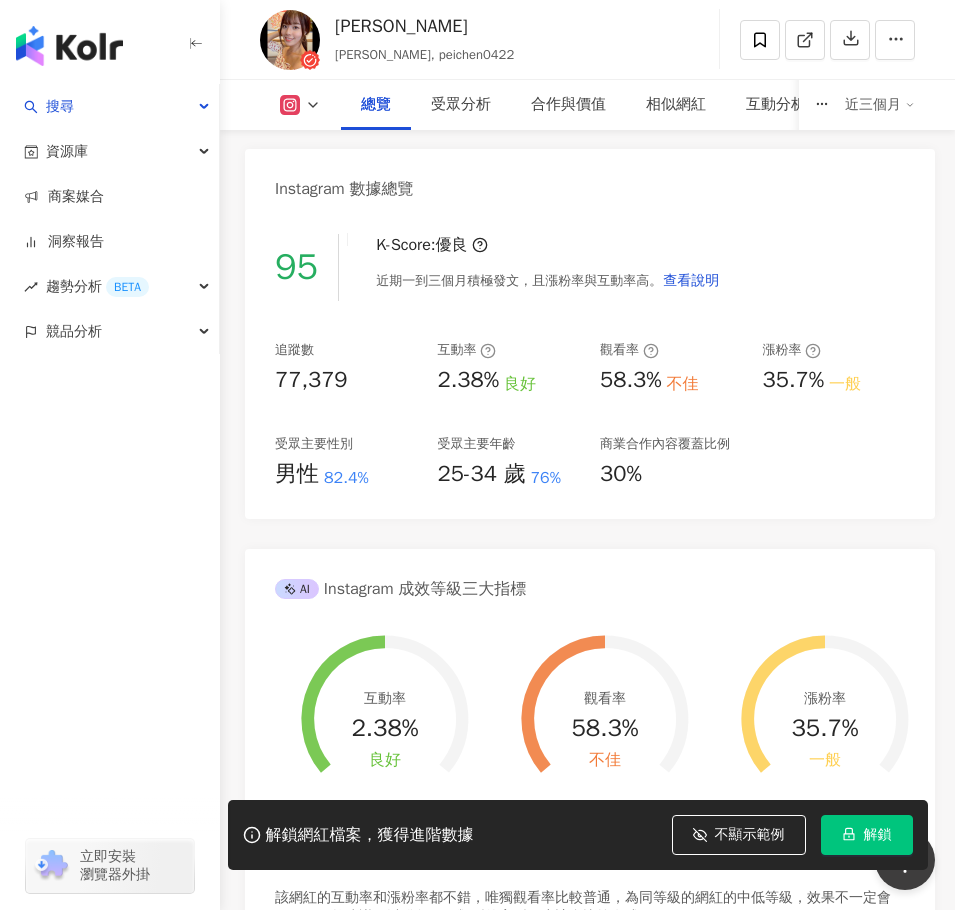 scroll, scrollTop: 700, scrollLeft: 0, axis: vertical 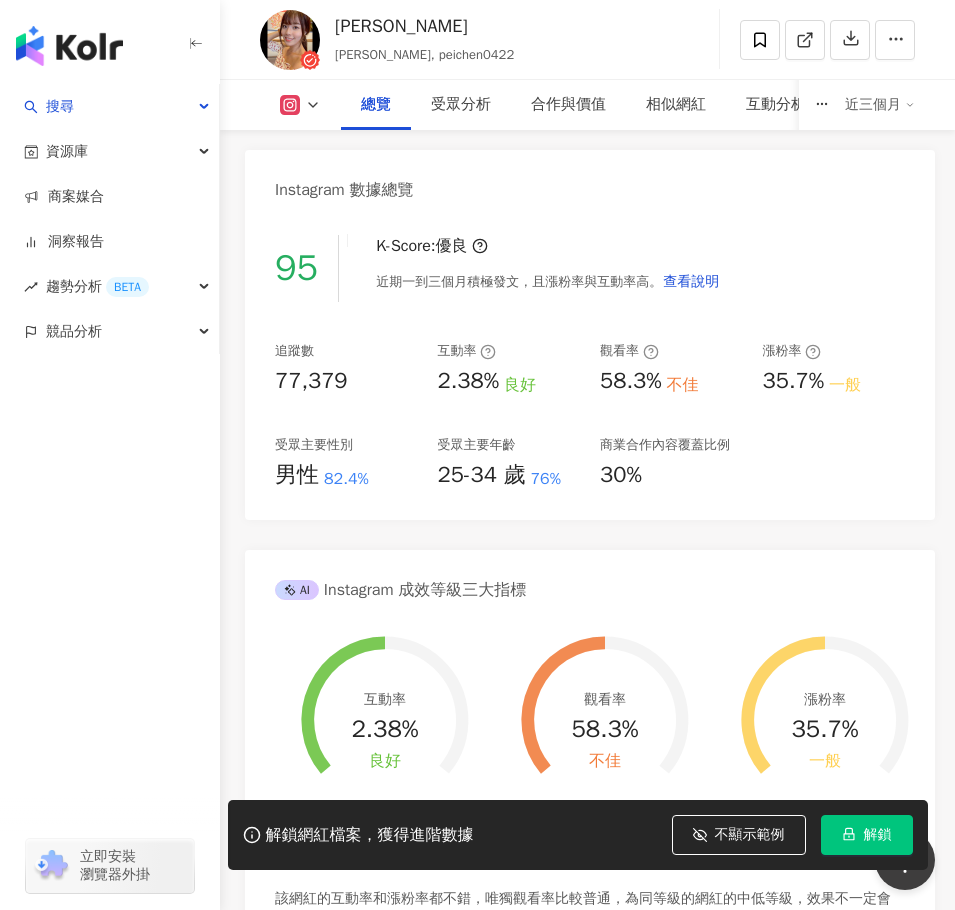 click on "追蹤數   77,379 互動率   2.38% 良好 觀看率   58.3% 不佳 漲粉率   35.7% 一般 受眾主要性別   男性 82.4% 受眾主要年齡   25-34 歲 76% 商業合作內容覆蓋比例   30%" at bounding box center [590, 416] 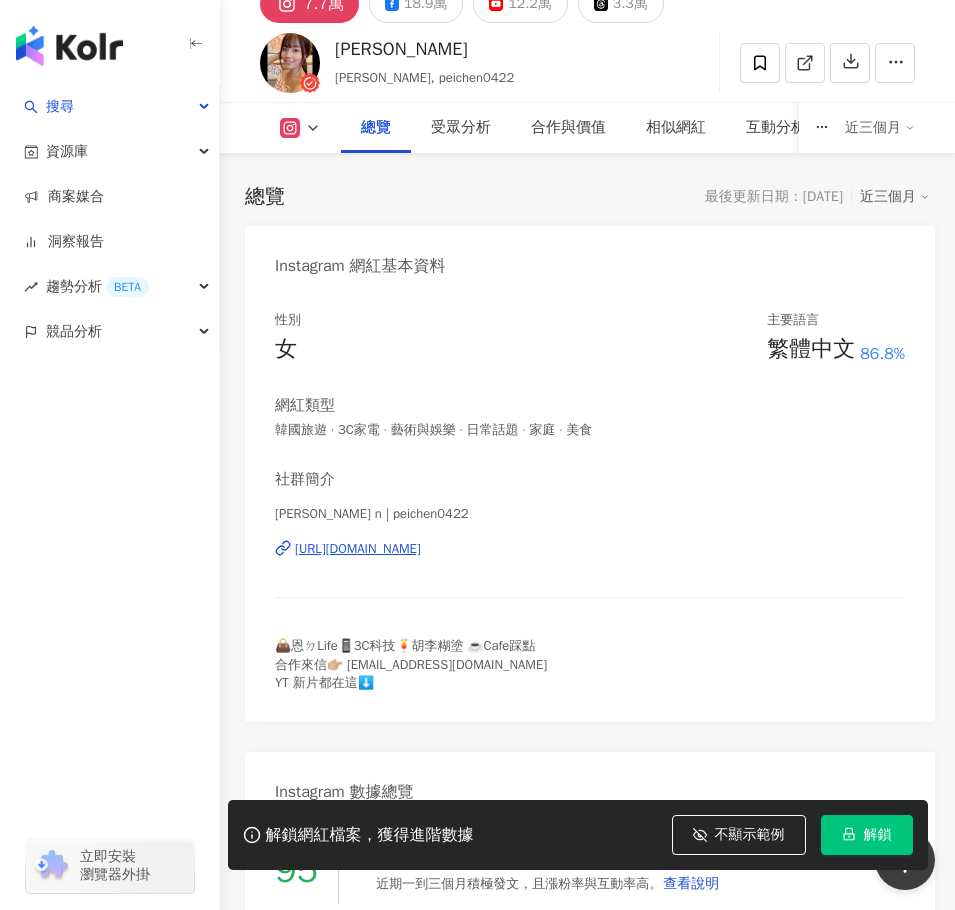 scroll, scrollTop: 0, scrollLeft: 0, axis: both 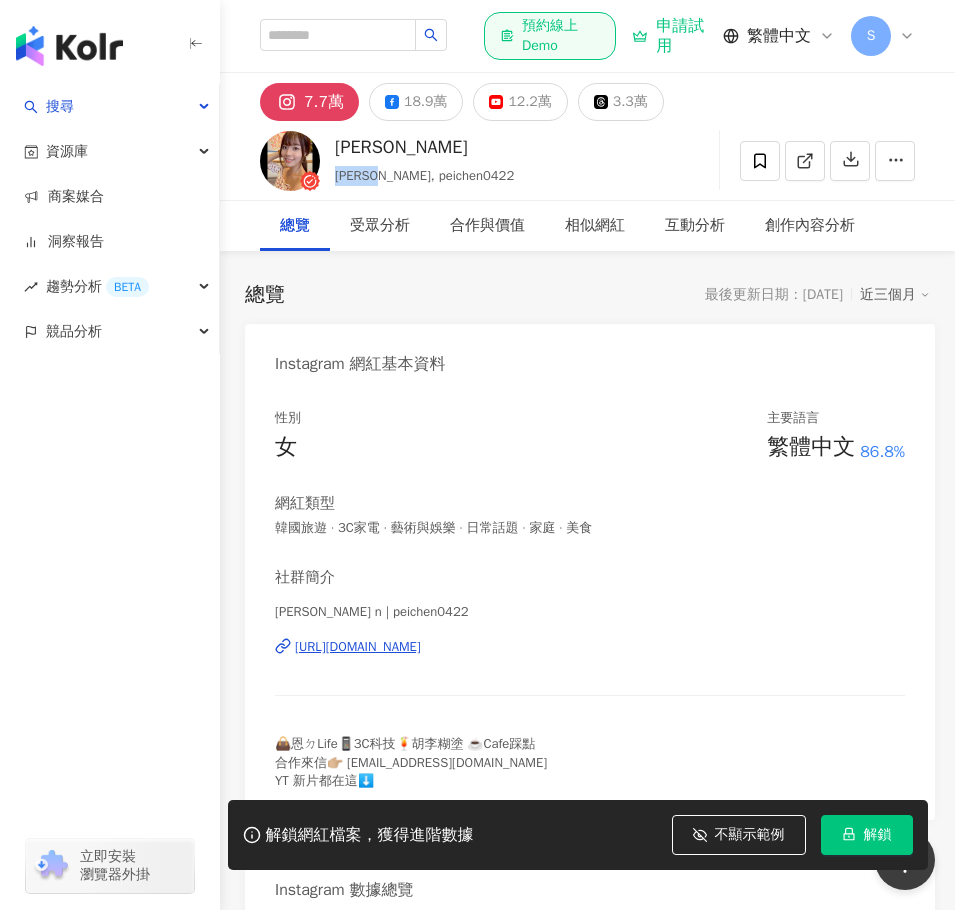 drag, startPoint x: 334, startPoint y: 175, endPoint x: 391, endPoint y: 175, distance: 57 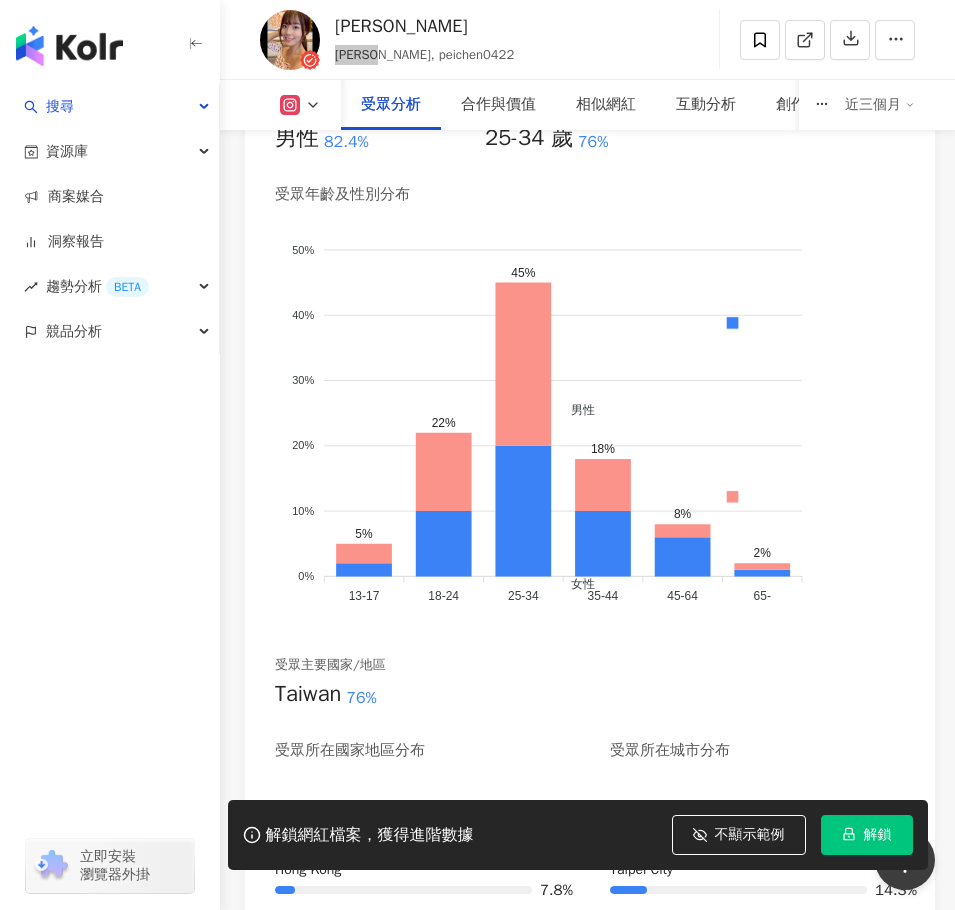 scroll, scrollTop: 2600, scrollLeft: 0, axis: vertical 